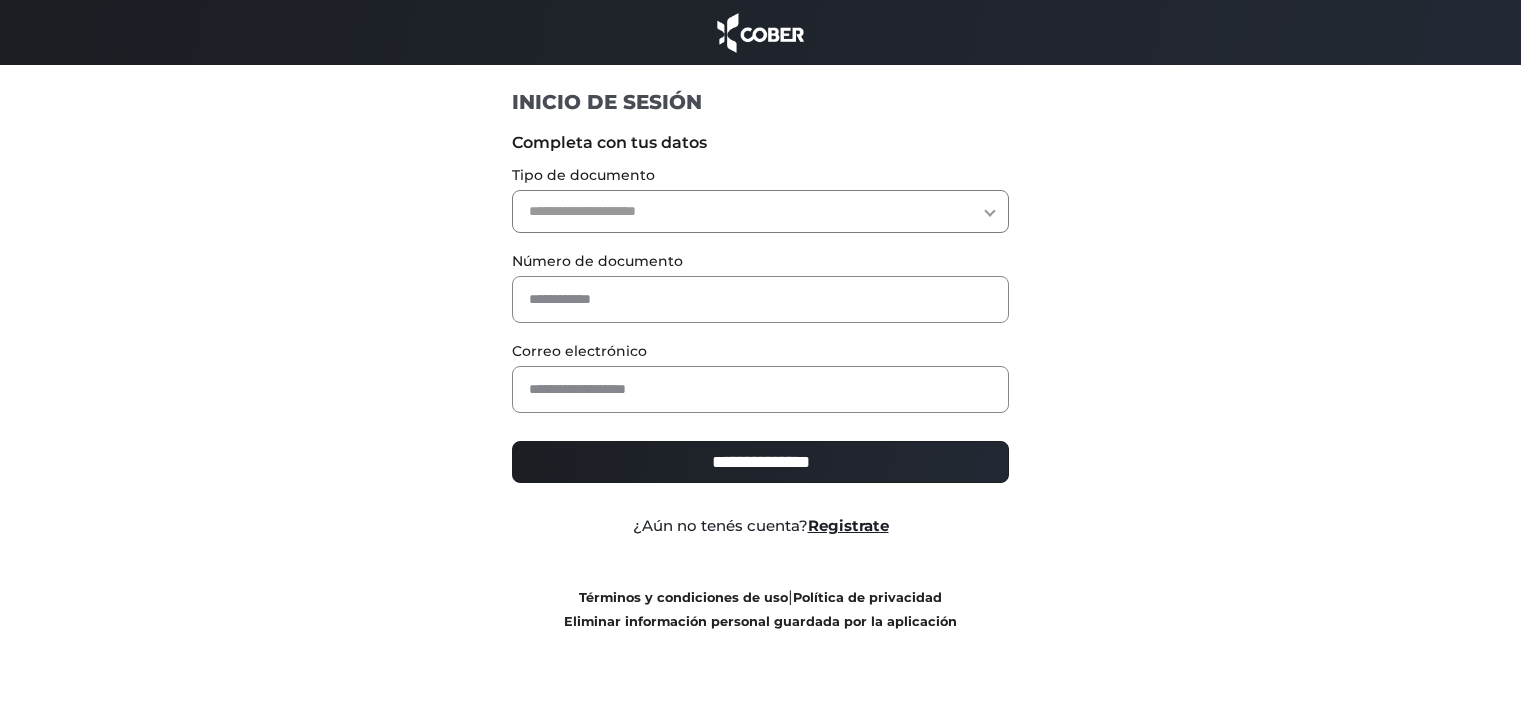 scroll, scrollTop: 0, scrollLeft: 0, axis: both 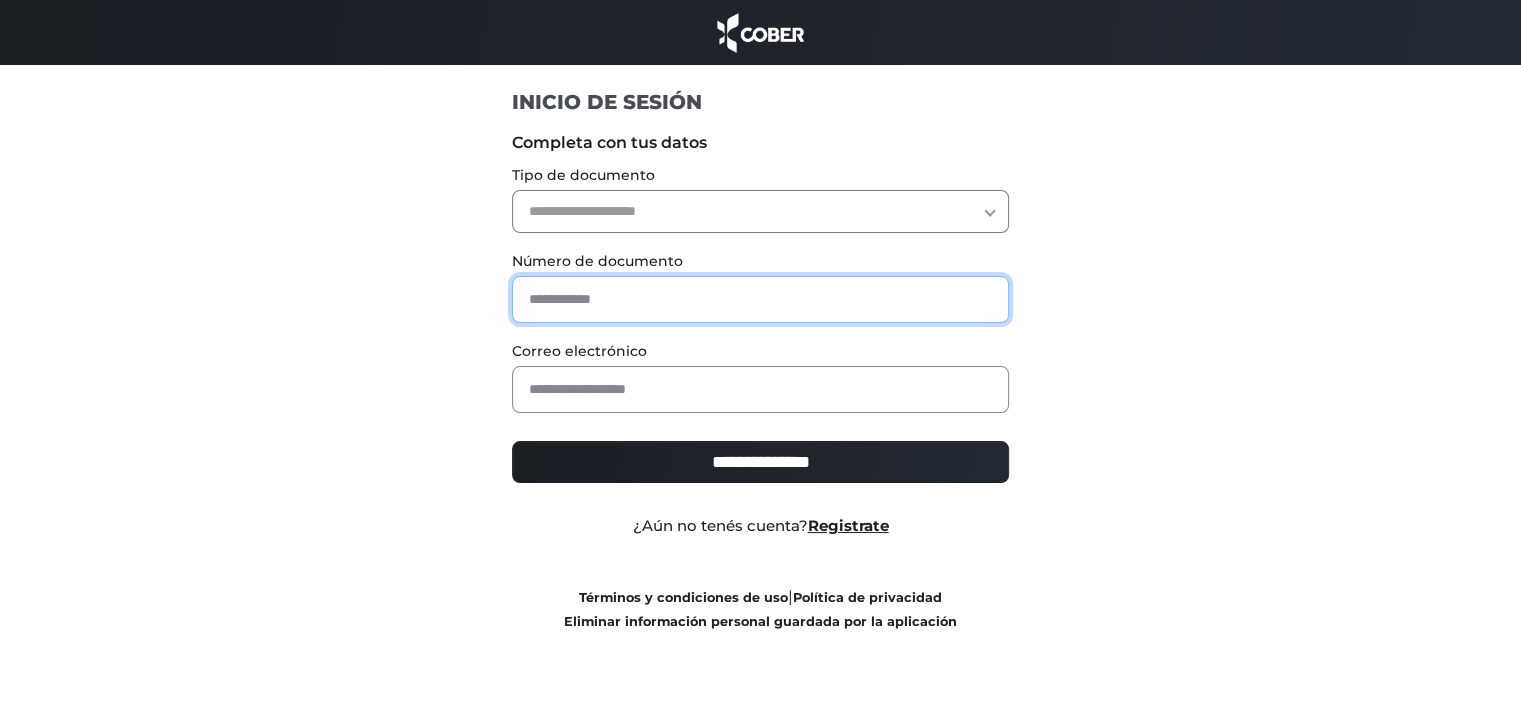 click at bounding box center [760, 299] 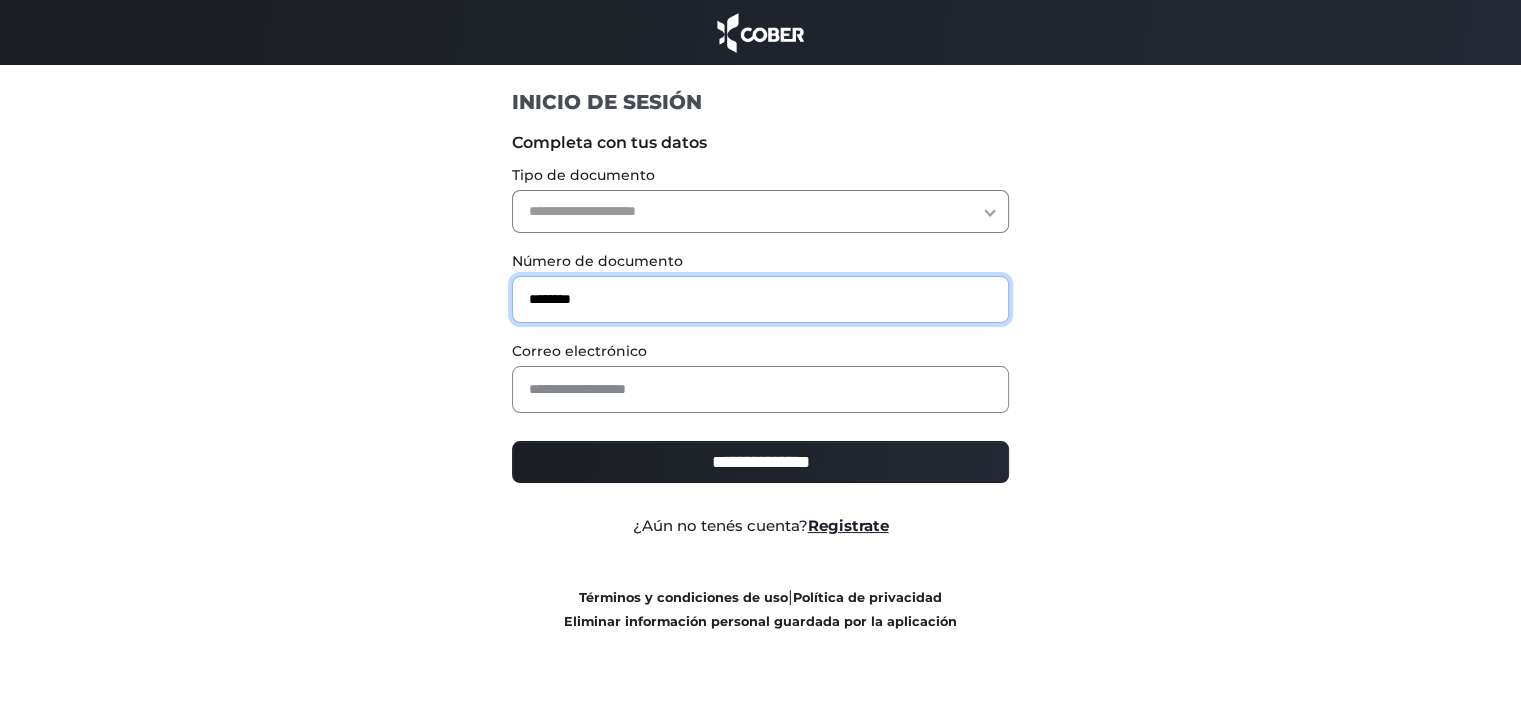 type on "********" 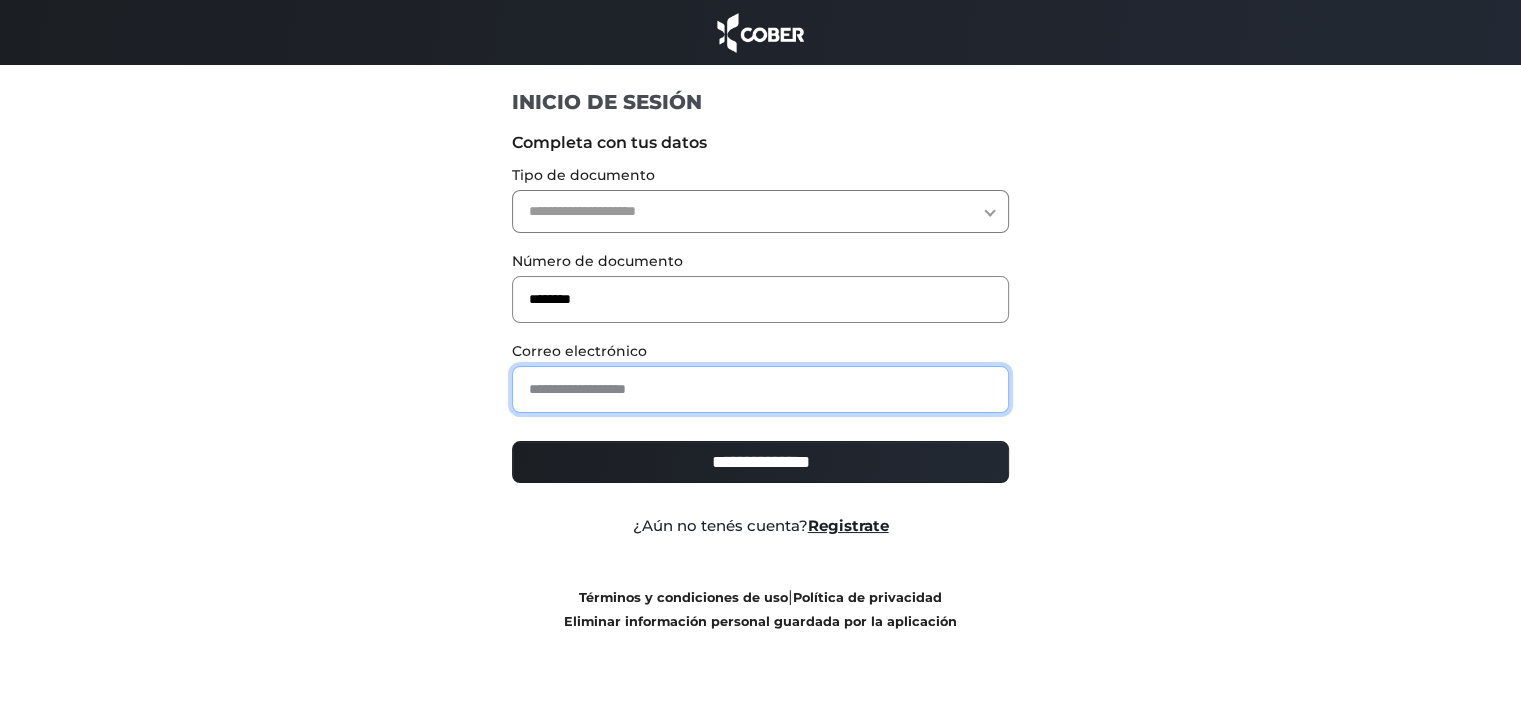 click at bounding box center (760, 389) 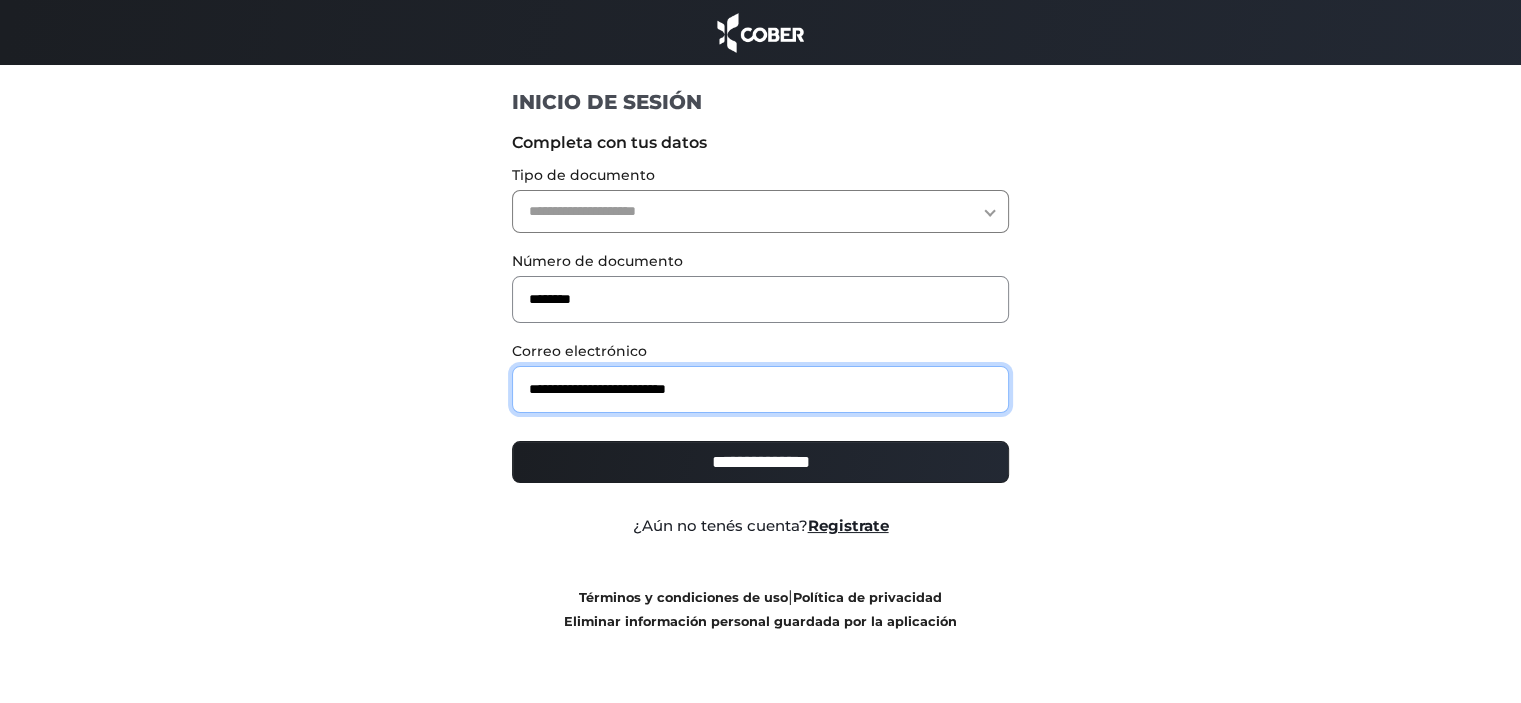 type on "**********" 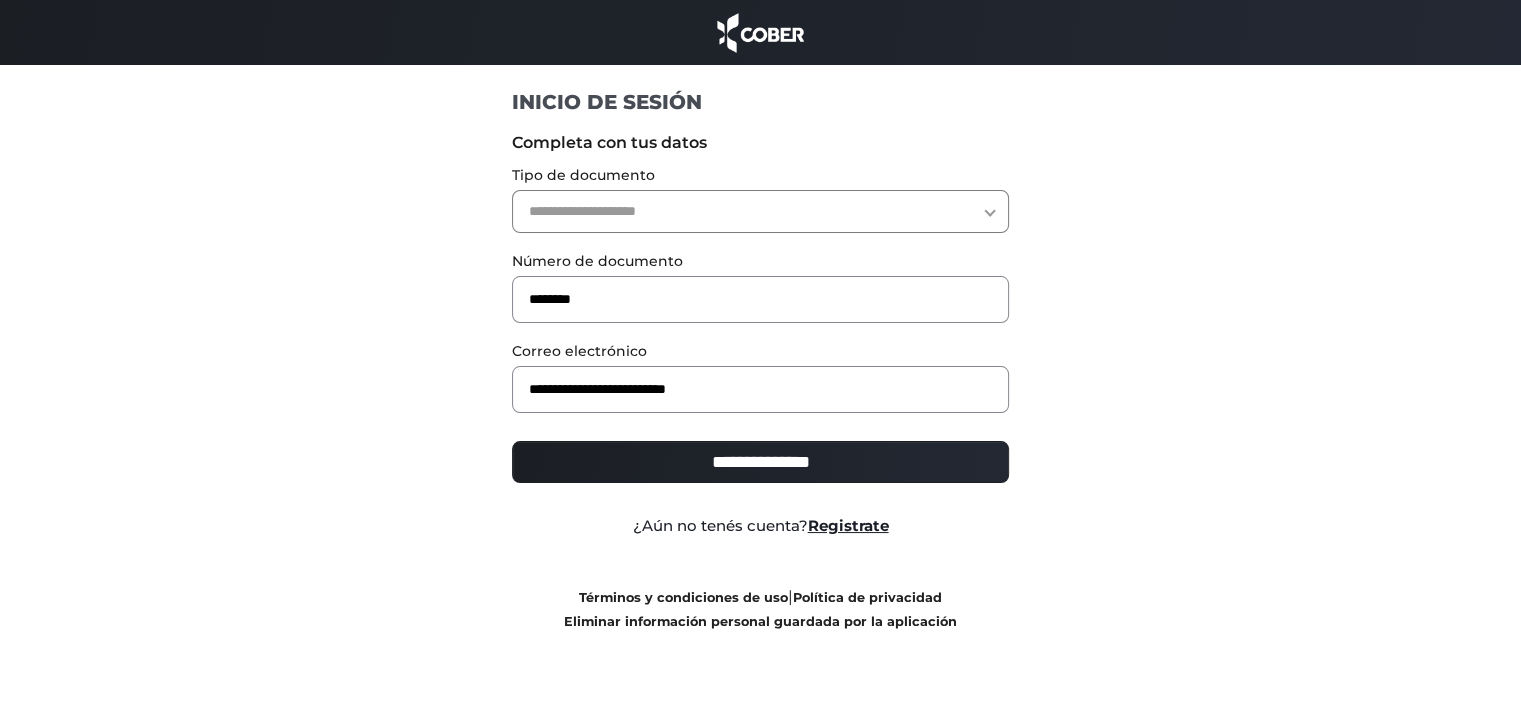 click on "**********" at bounding box center [760, 330] 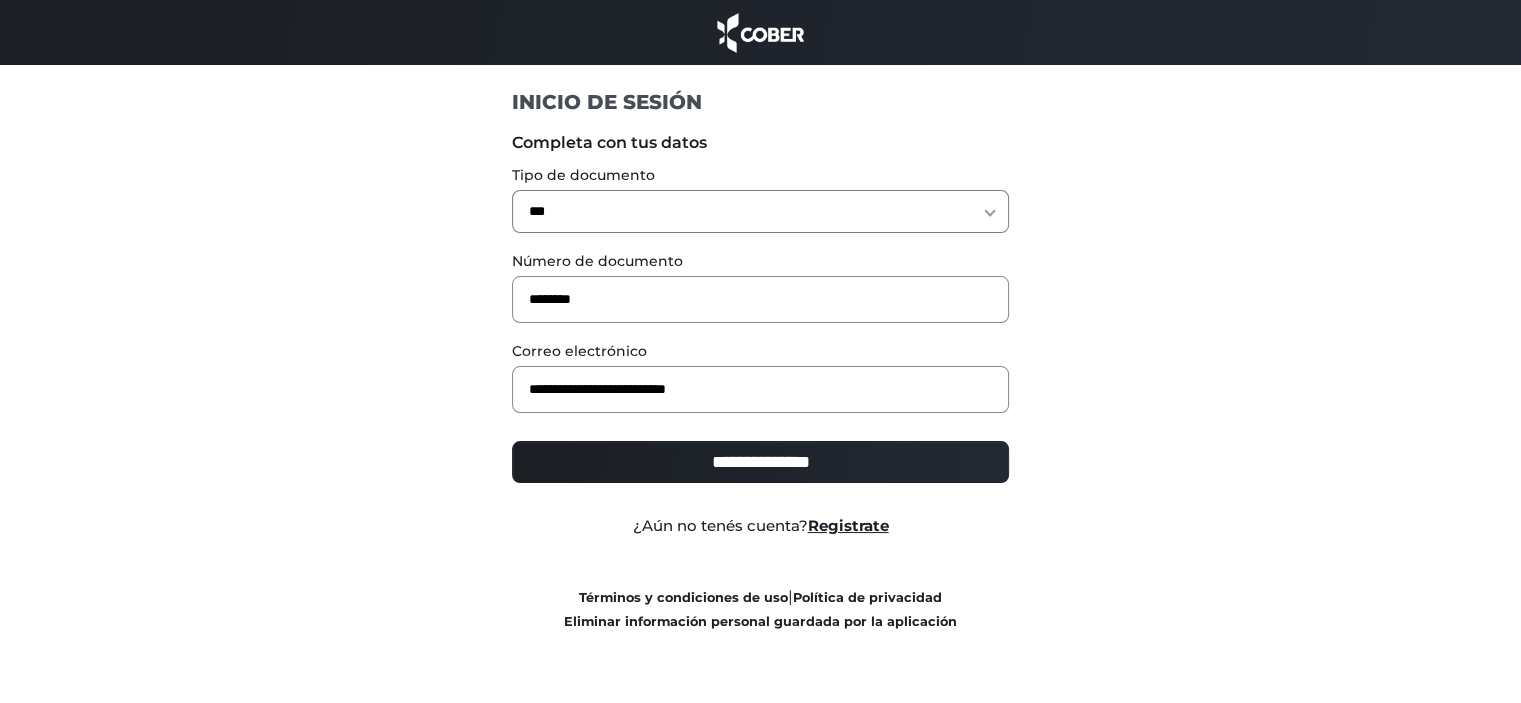 click on "**********" at bounding box center (760, 211) 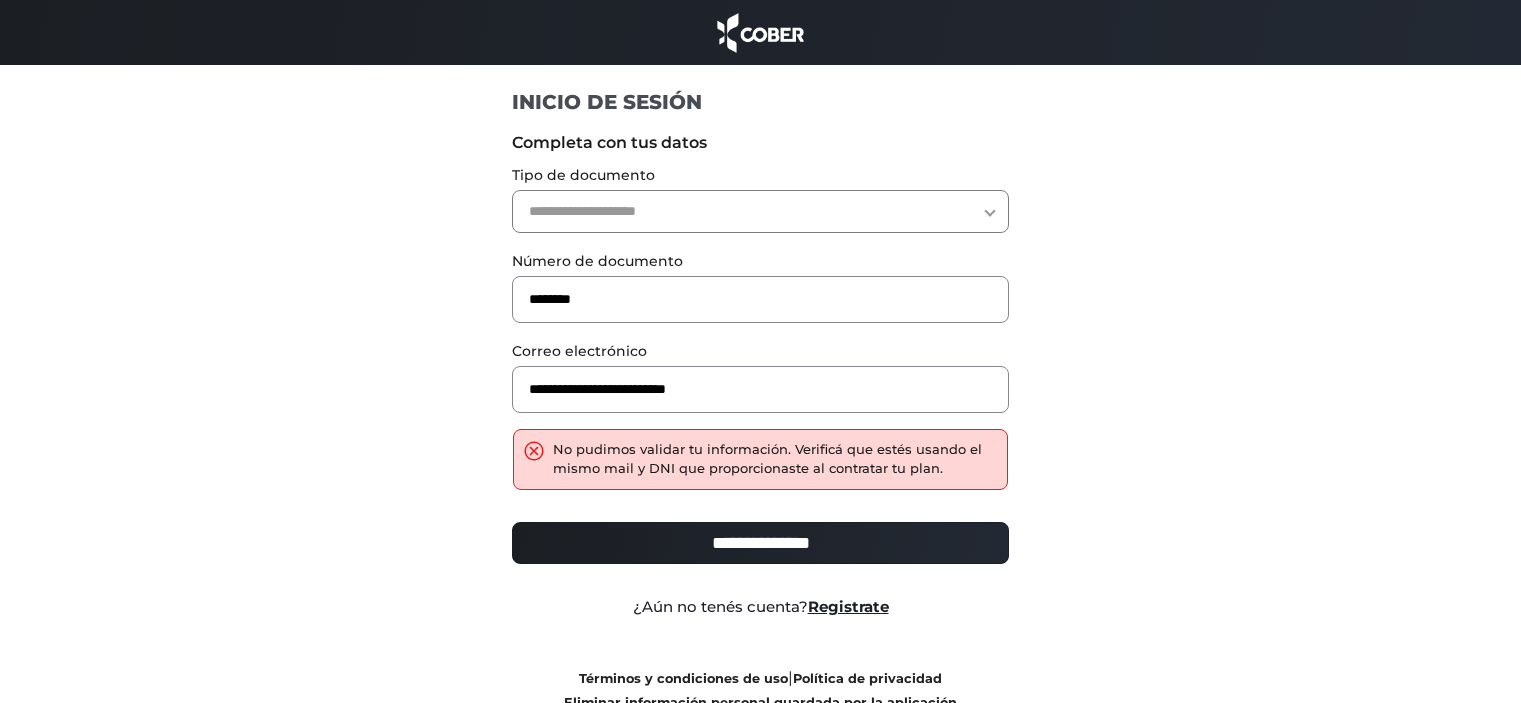 scroll, scrollTop: 0, scrollLeft: 0, axis: both 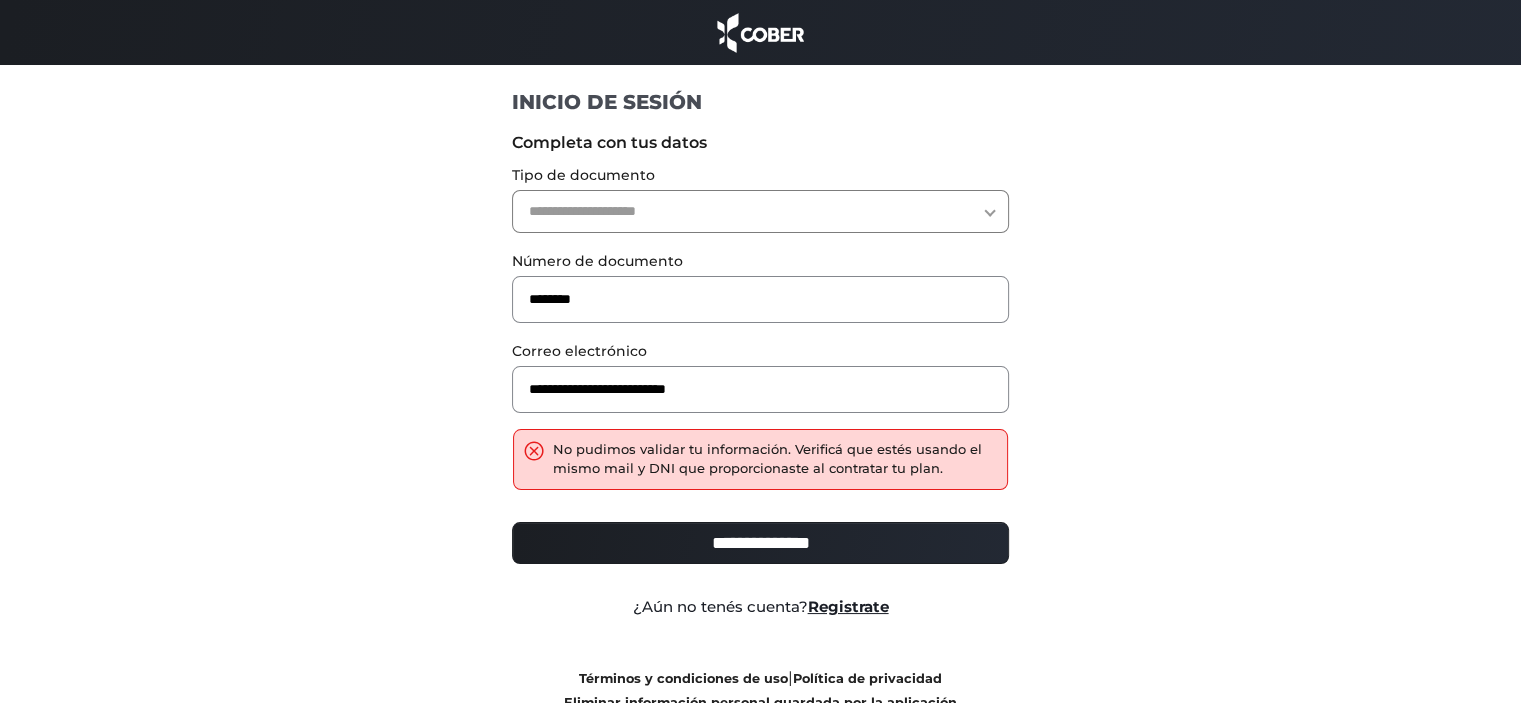 click on "**********" at bounding box center [760, 211] 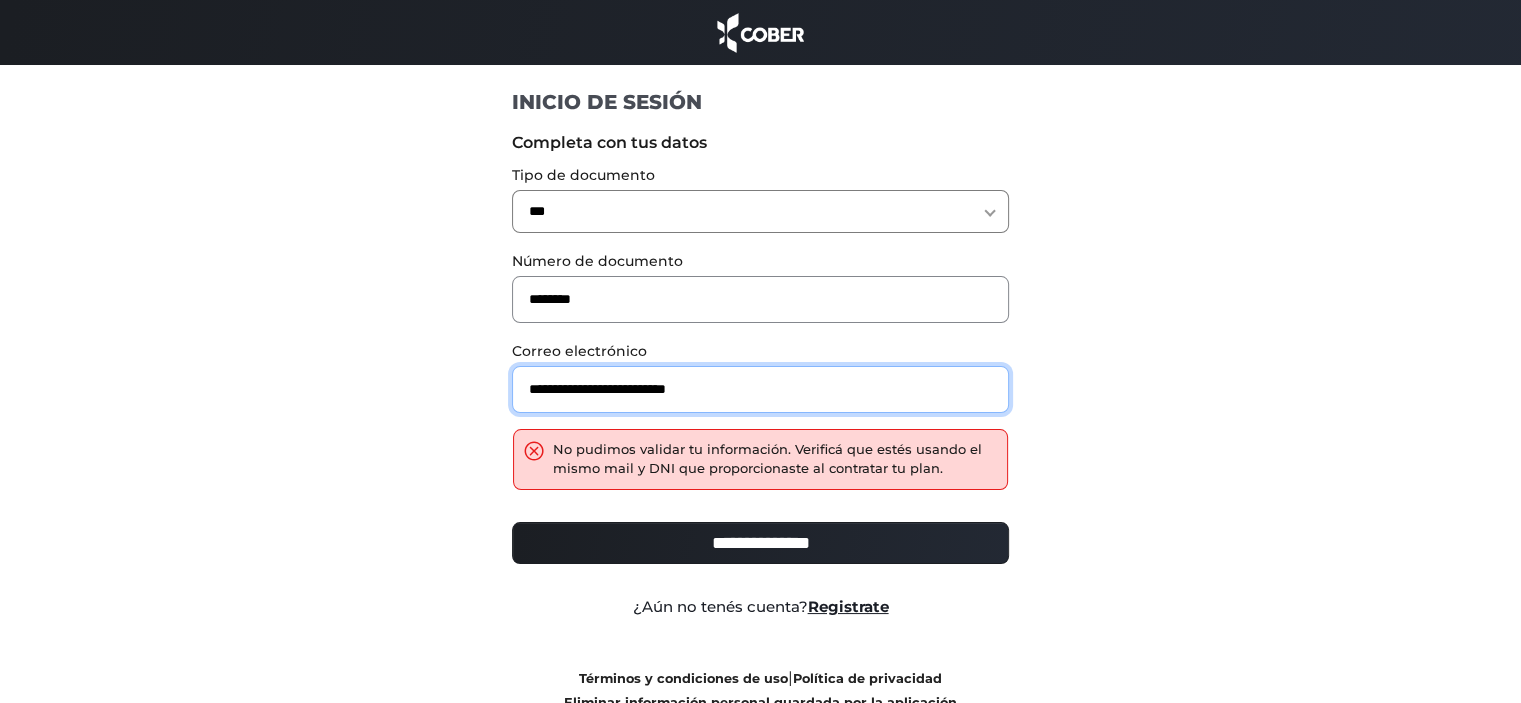 drag, startPoint x: 812, startPoint y: 383, endPoint x: 408, endPoint y: 419, distance: 405.6008 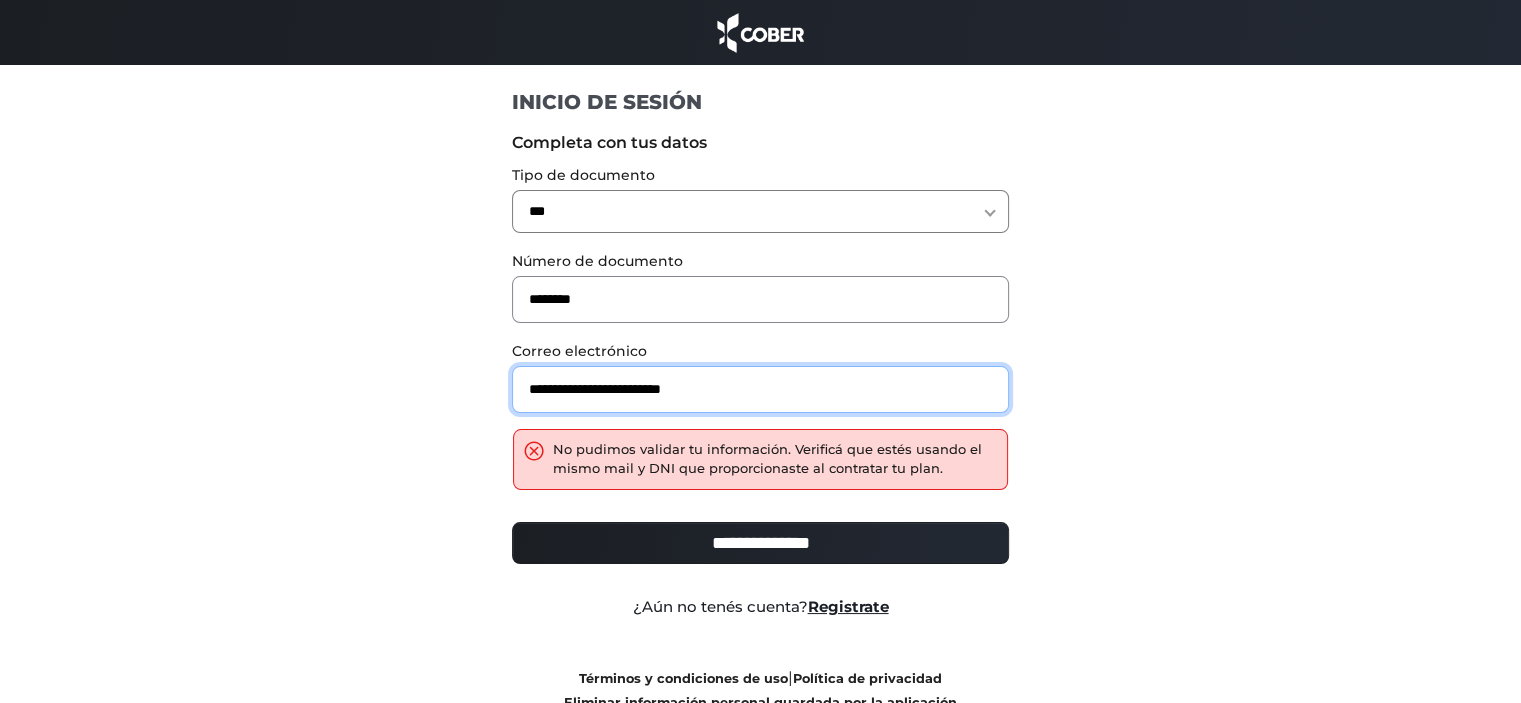 type on "**********" 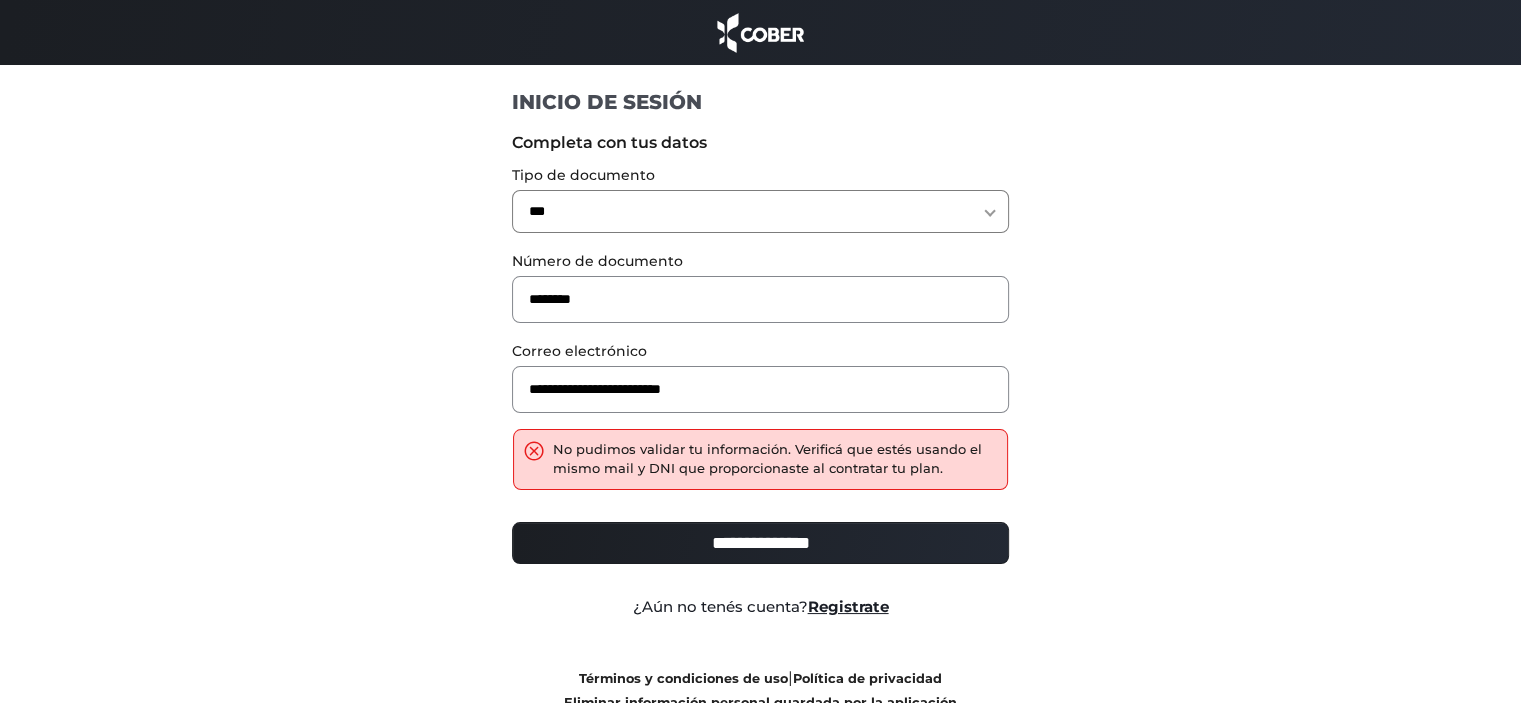 click on "**********" at bounding box center (760, 543) 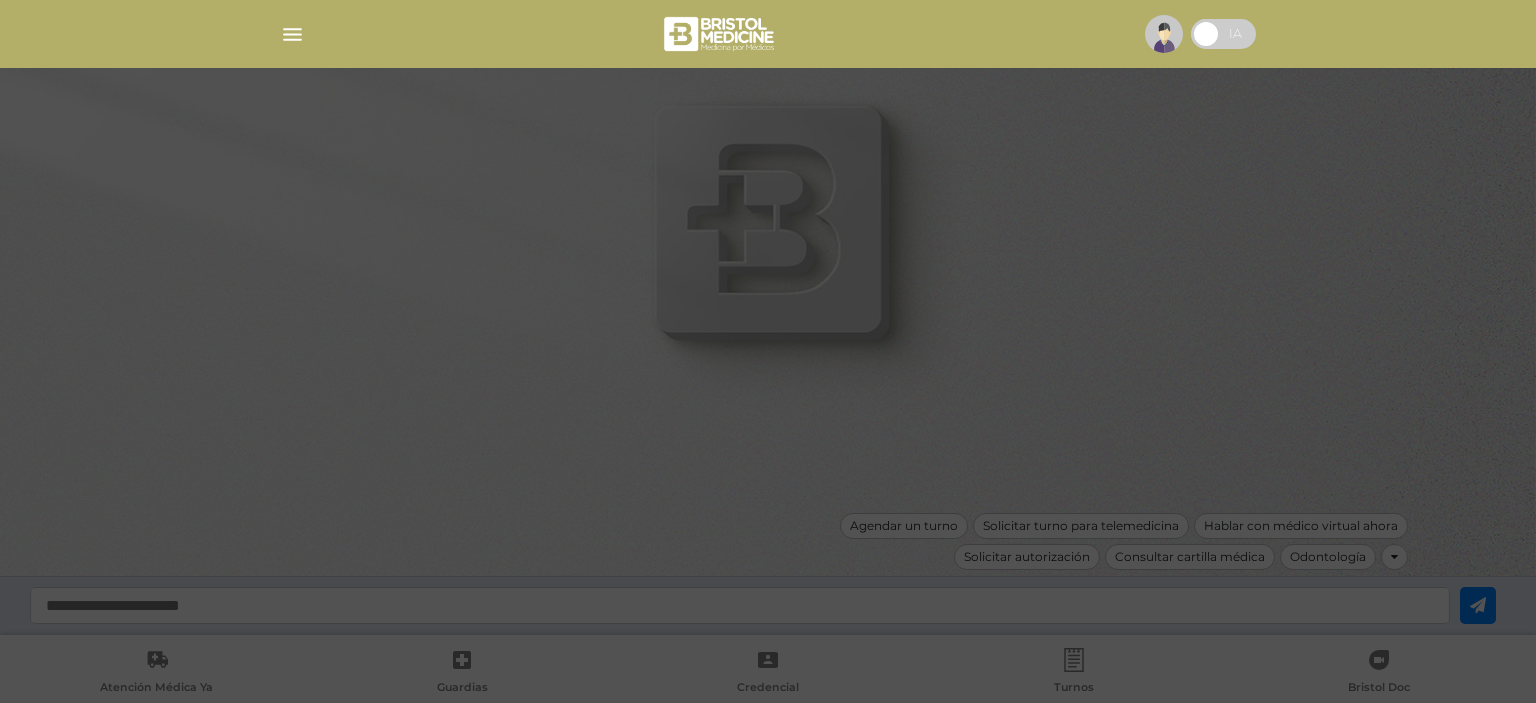 scroll, scrollTop: 0, scrollLeft: 0, axis: both 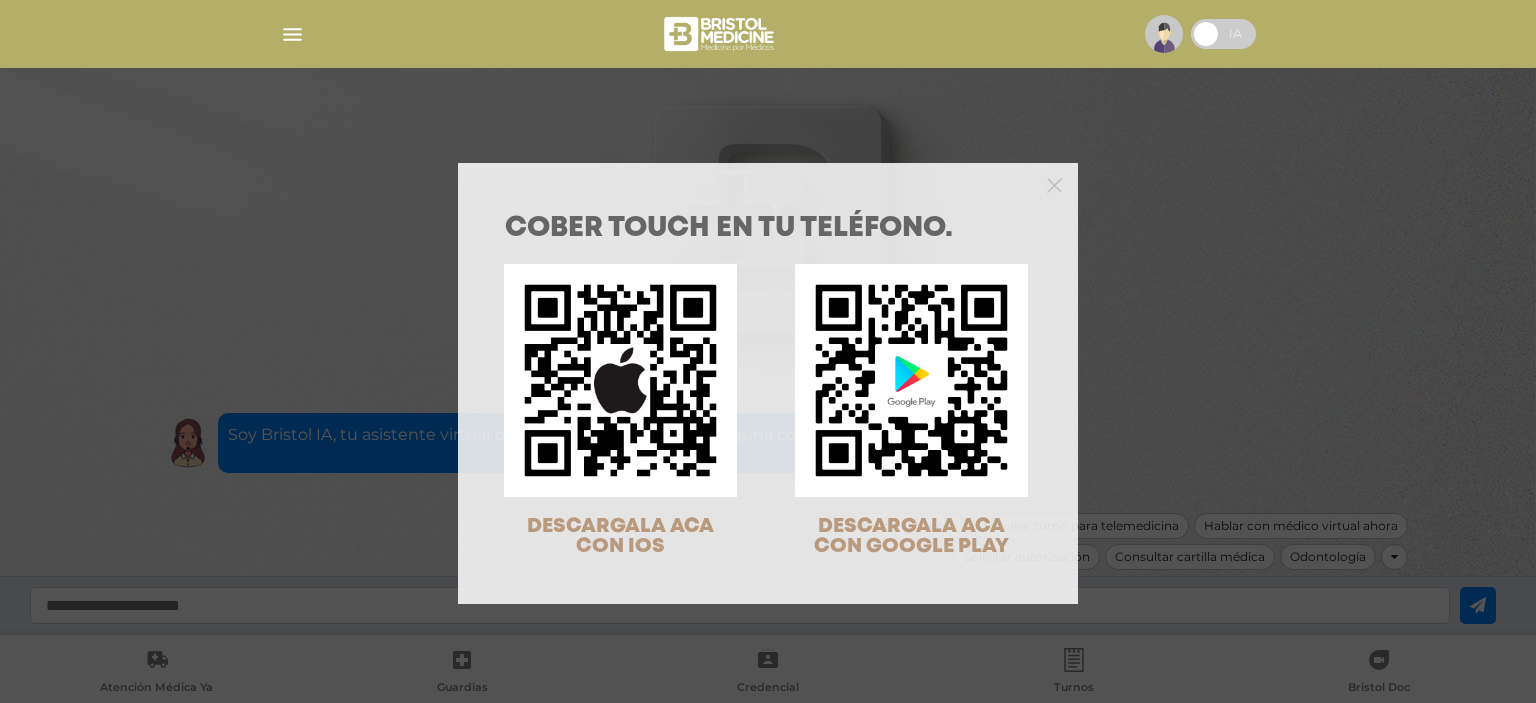 click on "COBER TOUCH en tu teléfono.
DESCARGALA ACA CON IOS
DESCARGALA ACA CON GOOGLE PLAY" at bounding box center (768, 351) 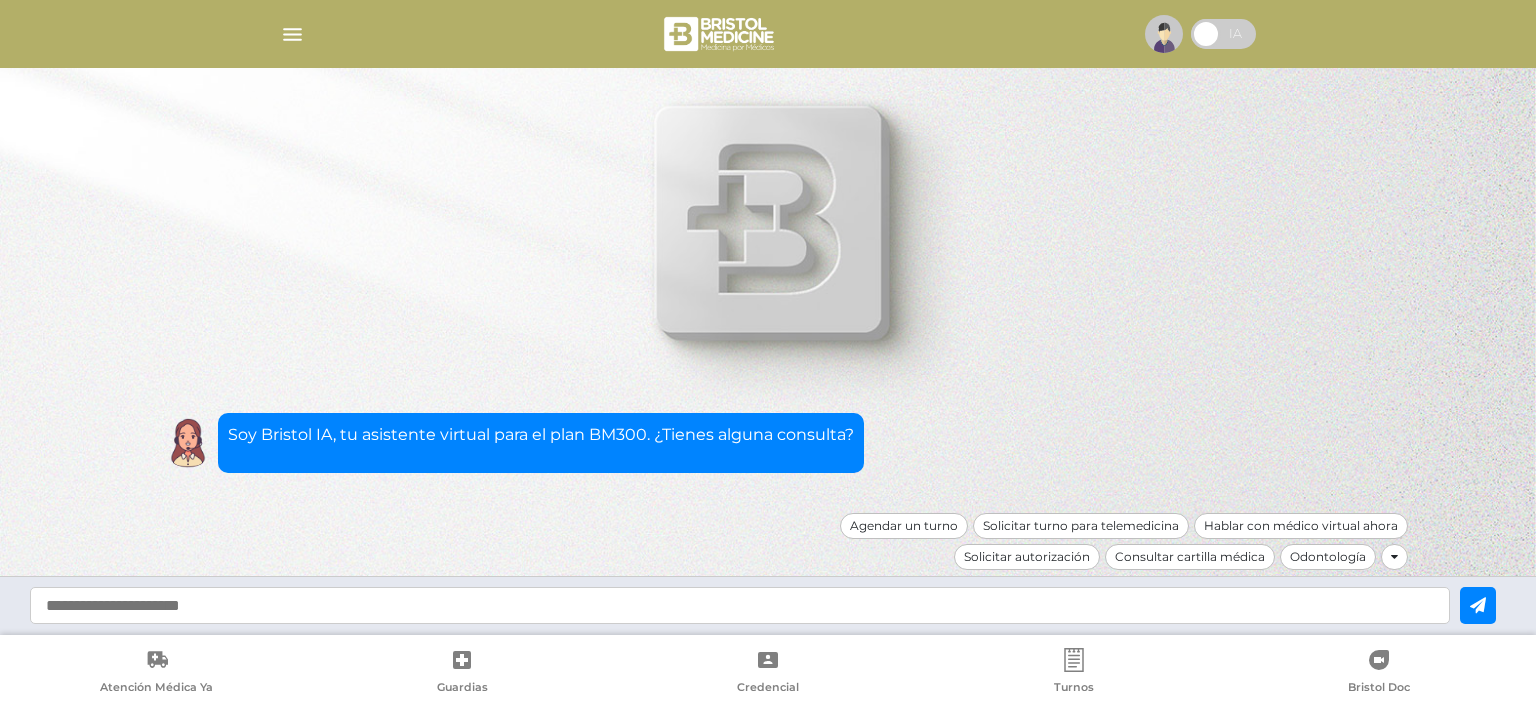 click at bounding box center (740, 605) 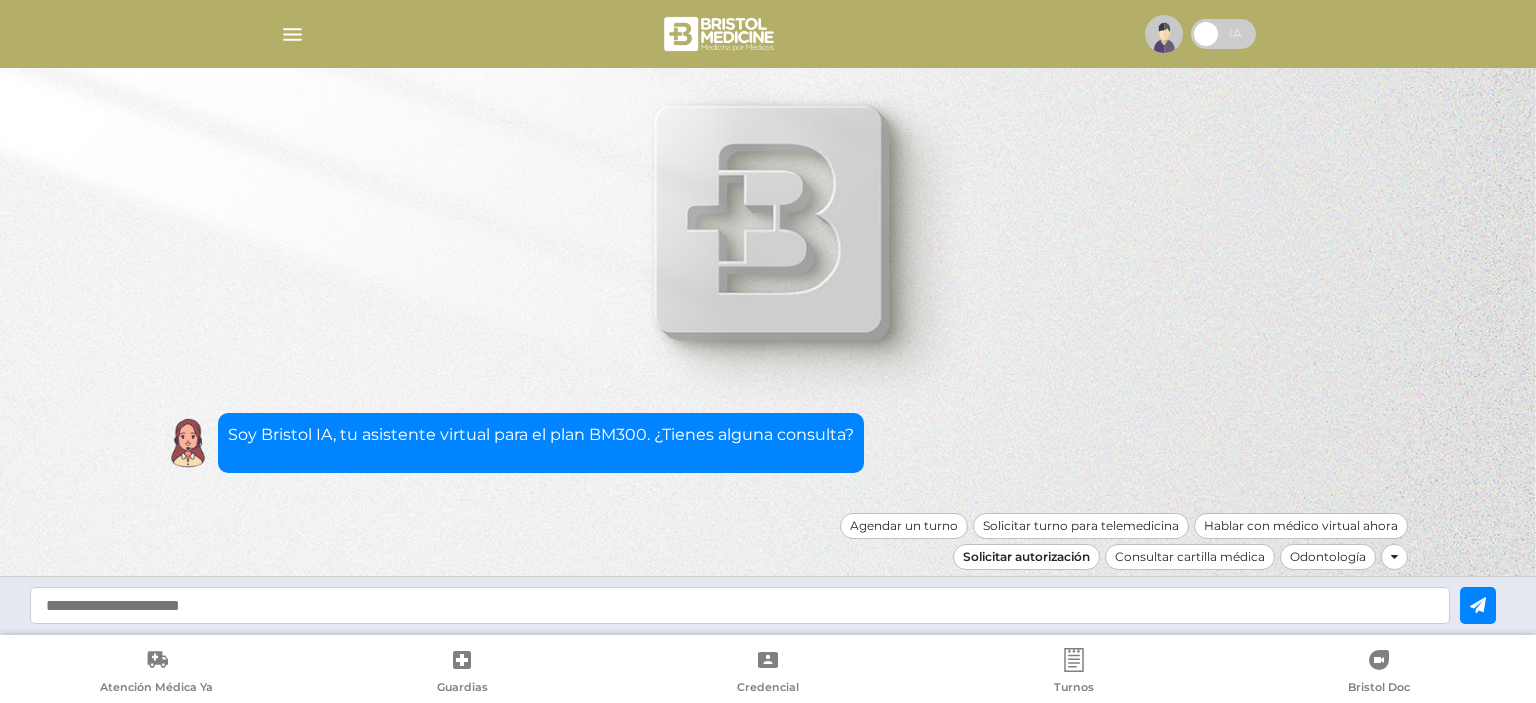 click on "Solicitar autorización" at bounding box center [1026, 557] 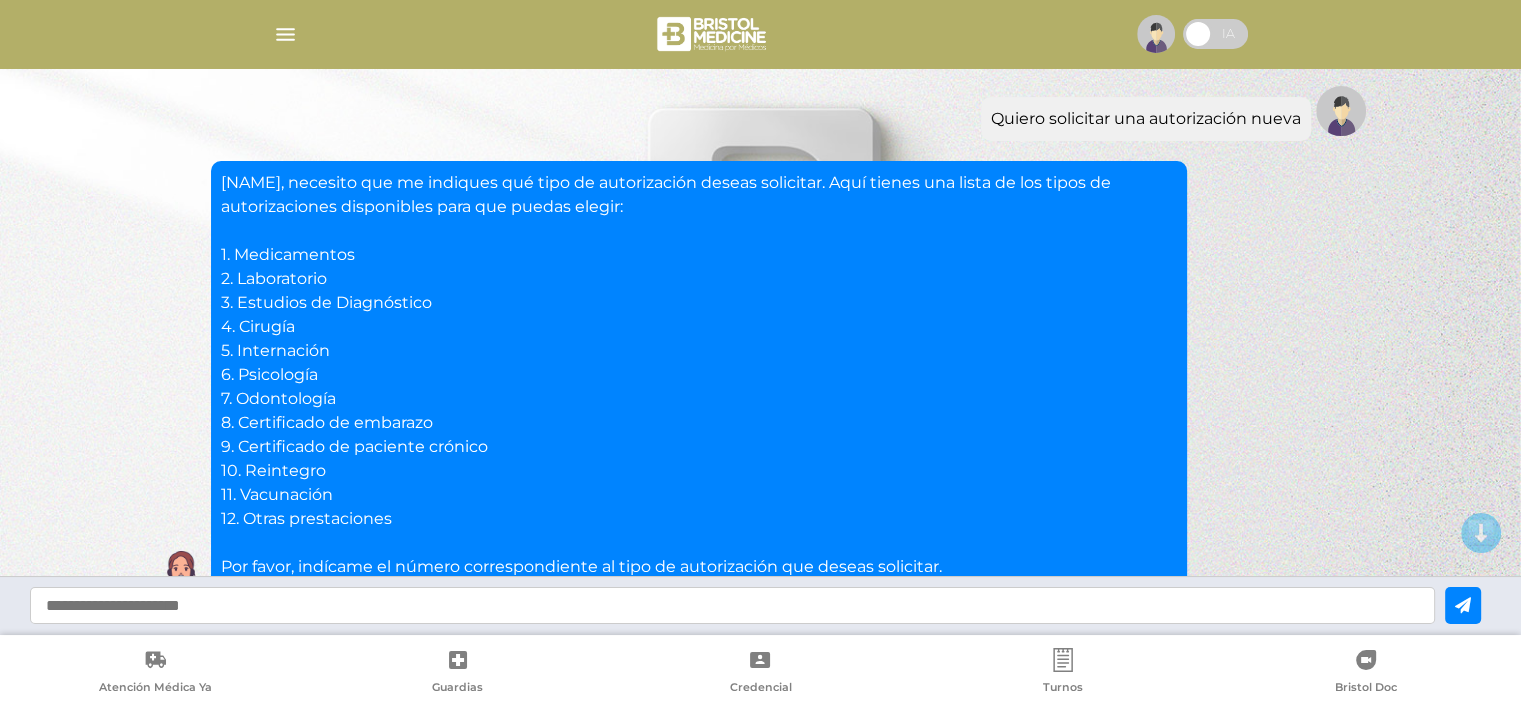 scroll, scrollTop: 220, scrollLeft: 0, axis: vertical 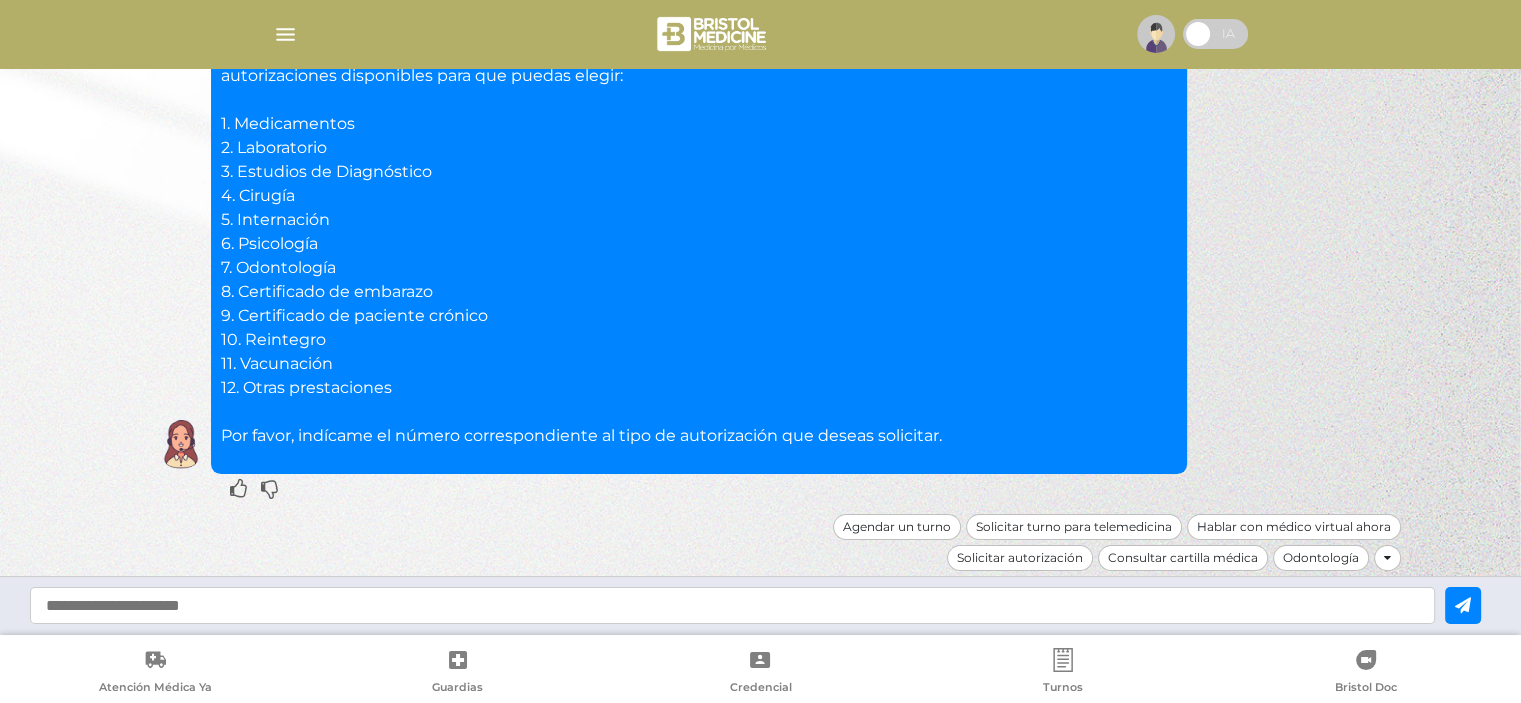 click at bounding box center (732, 605) 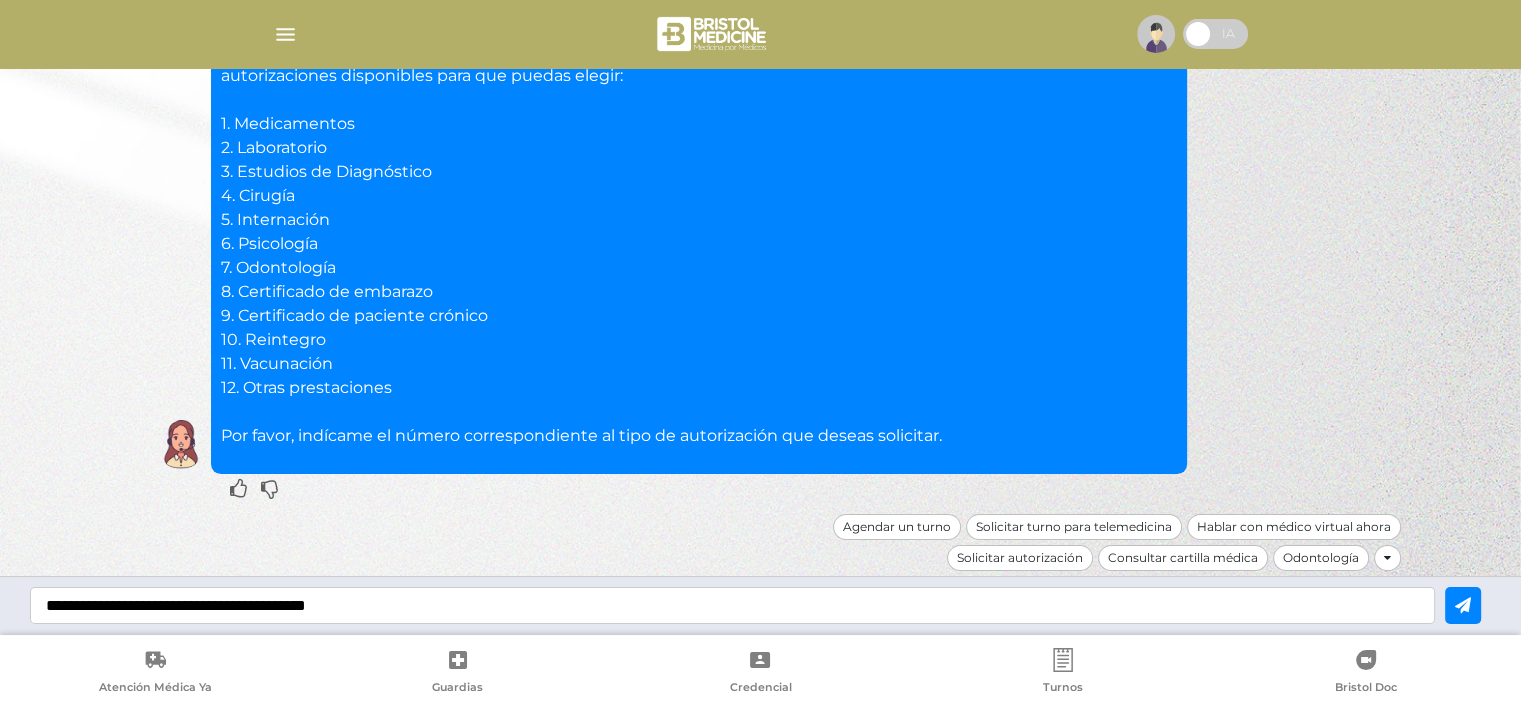 type on "**********" 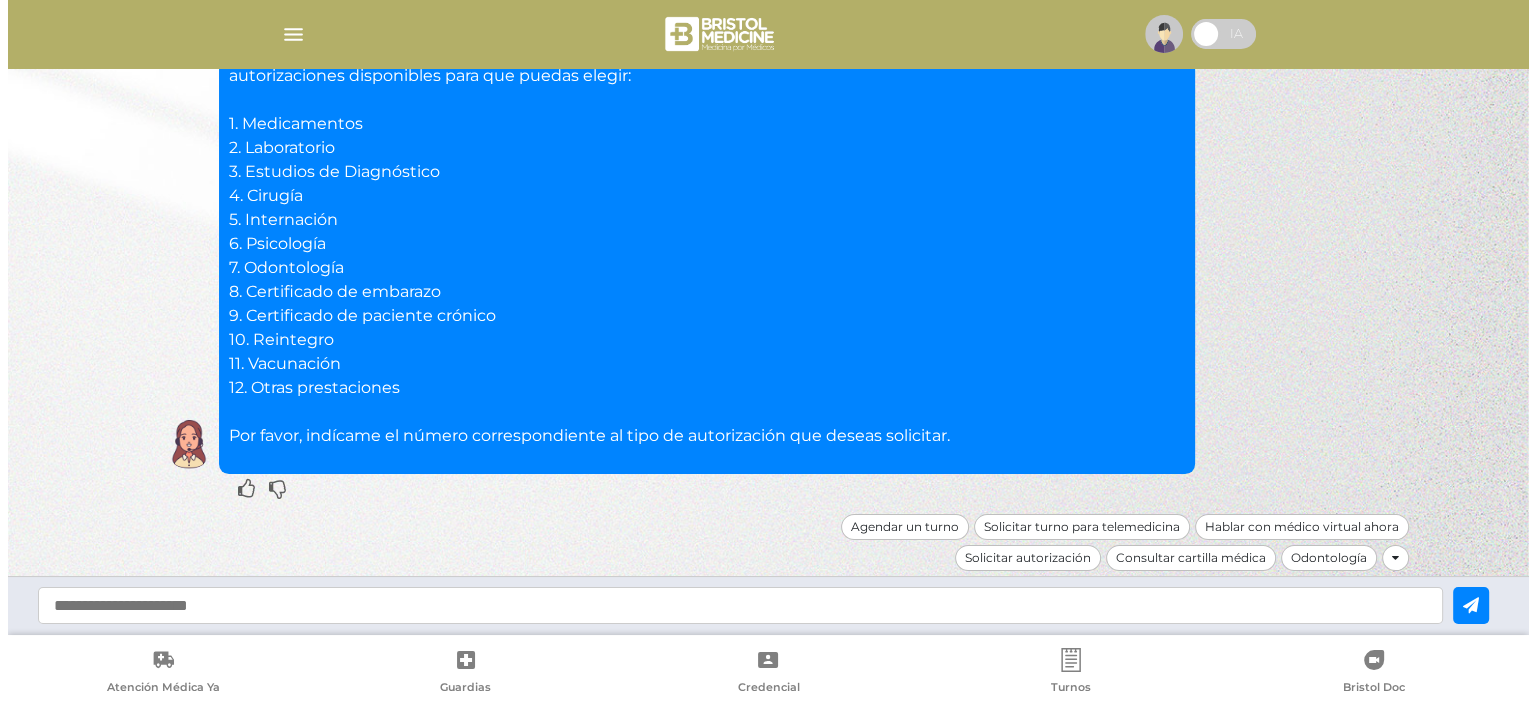 scroll, scrollTop: 380, scrollLeft: 0, axis: vertical 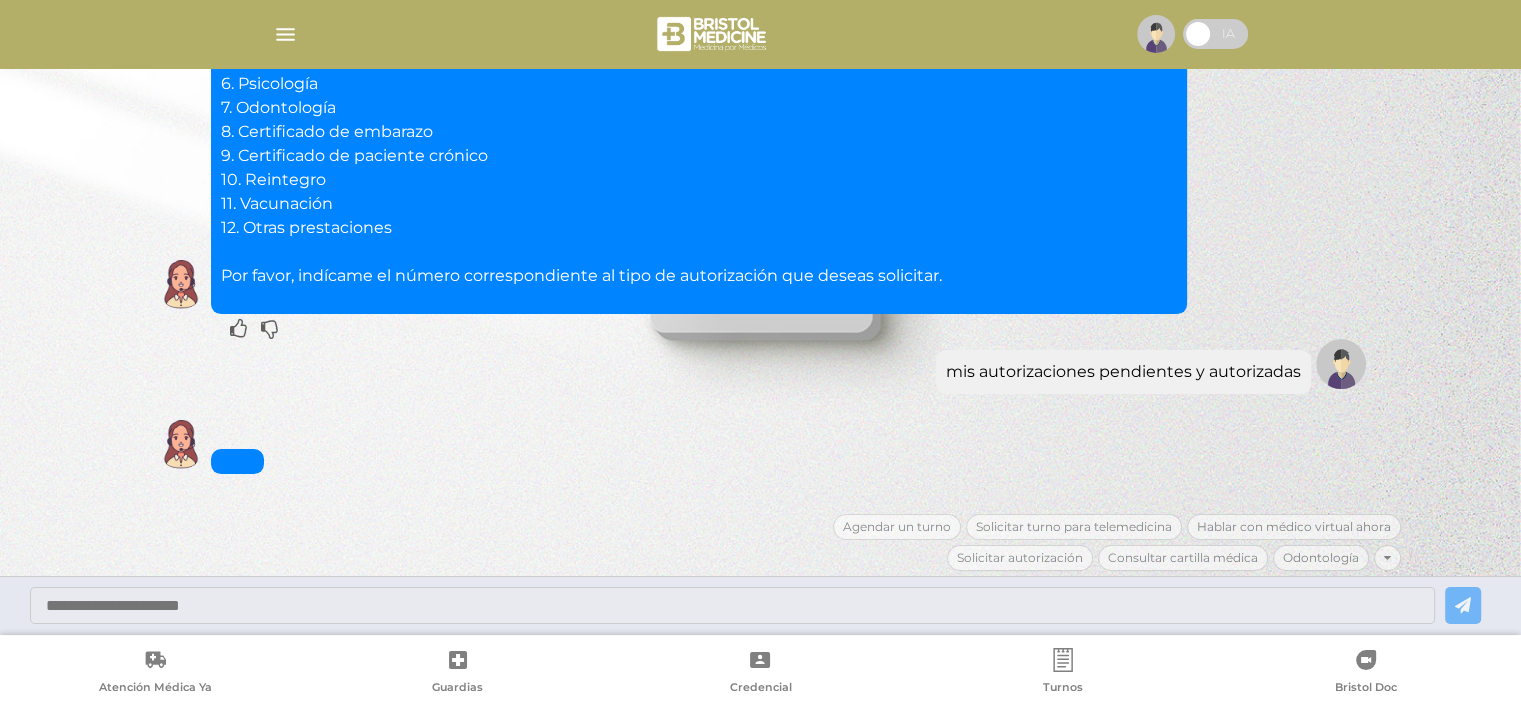 click at bounding box center [285, 34] 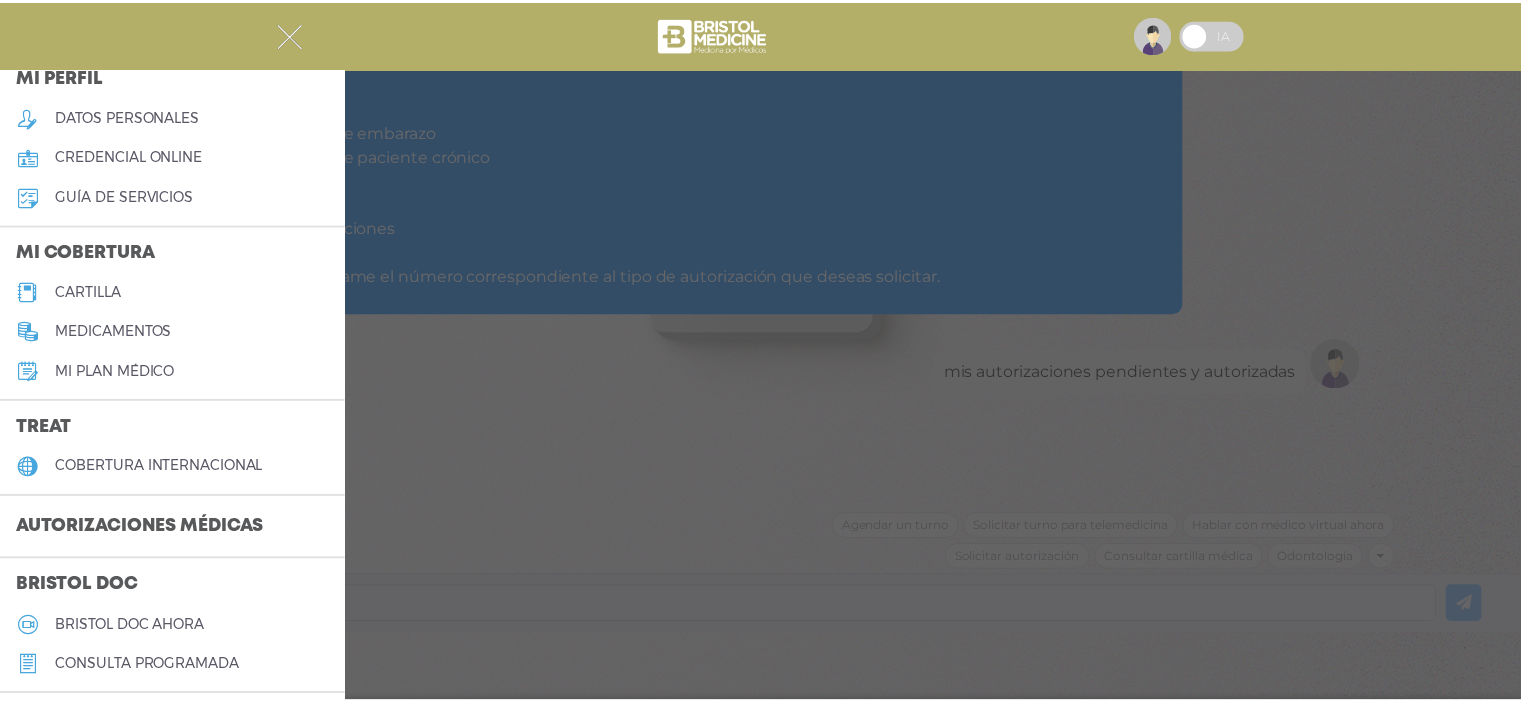 scroll, scrollTop: 200, scrollLeft: 0, axis: vertical 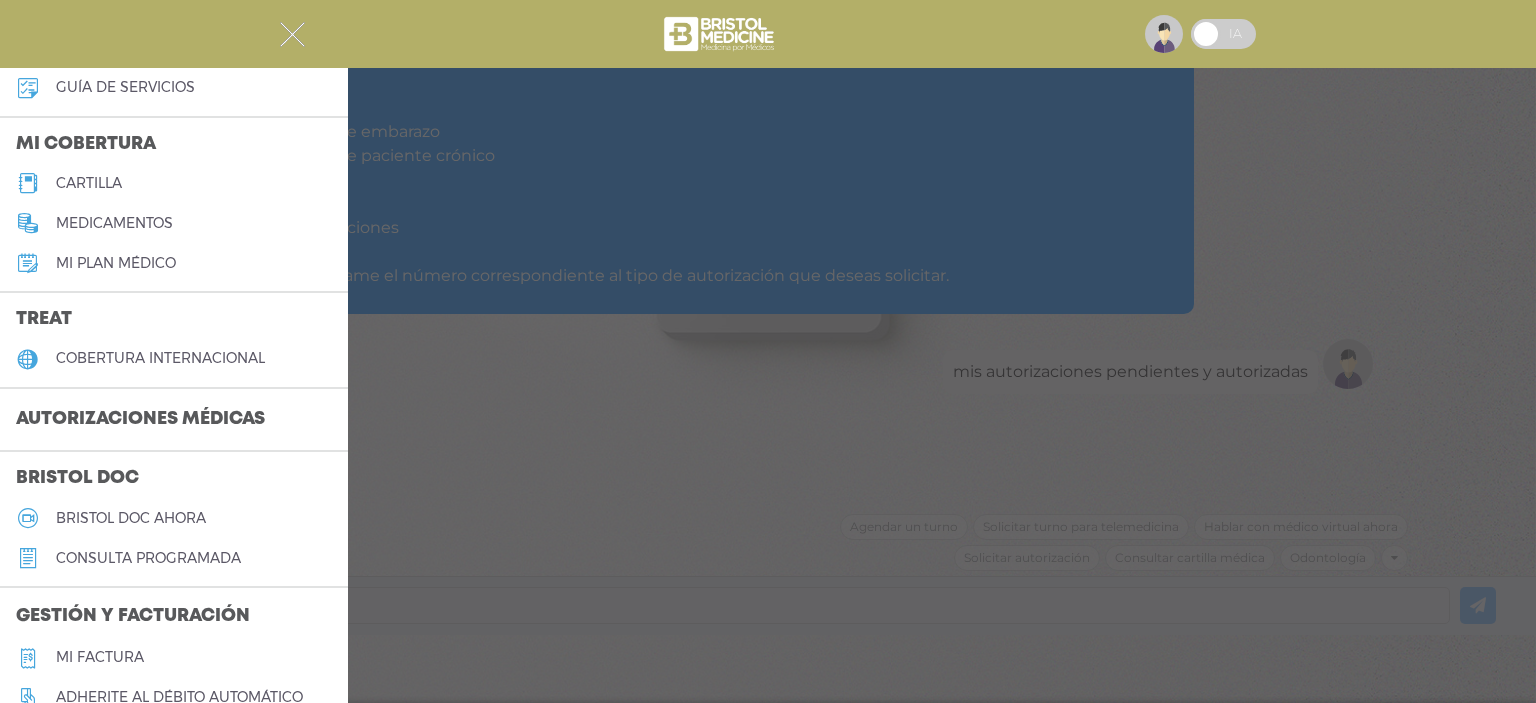 click at bounding box center (292, 34) 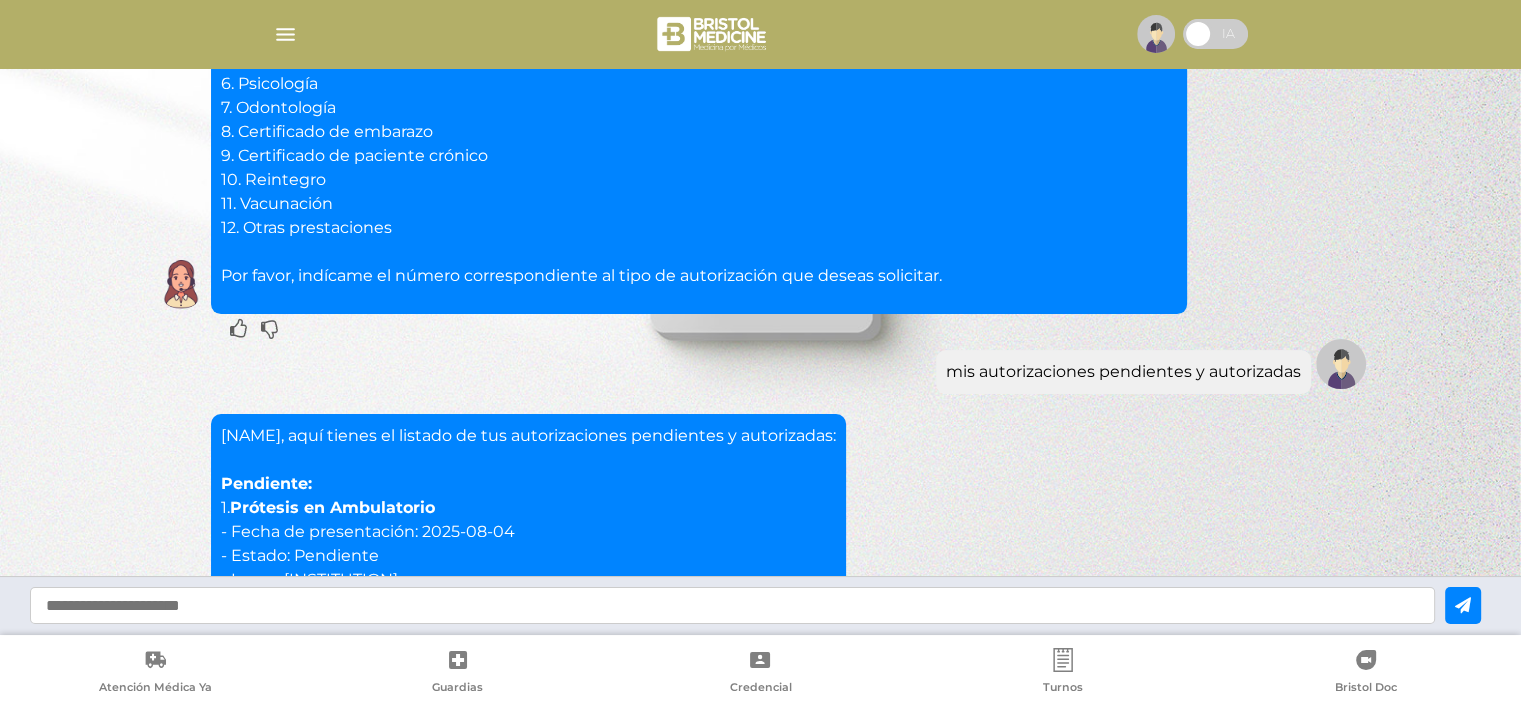 scroll, scrollTop: 1988, scrollLeft: 0, axis: vertical 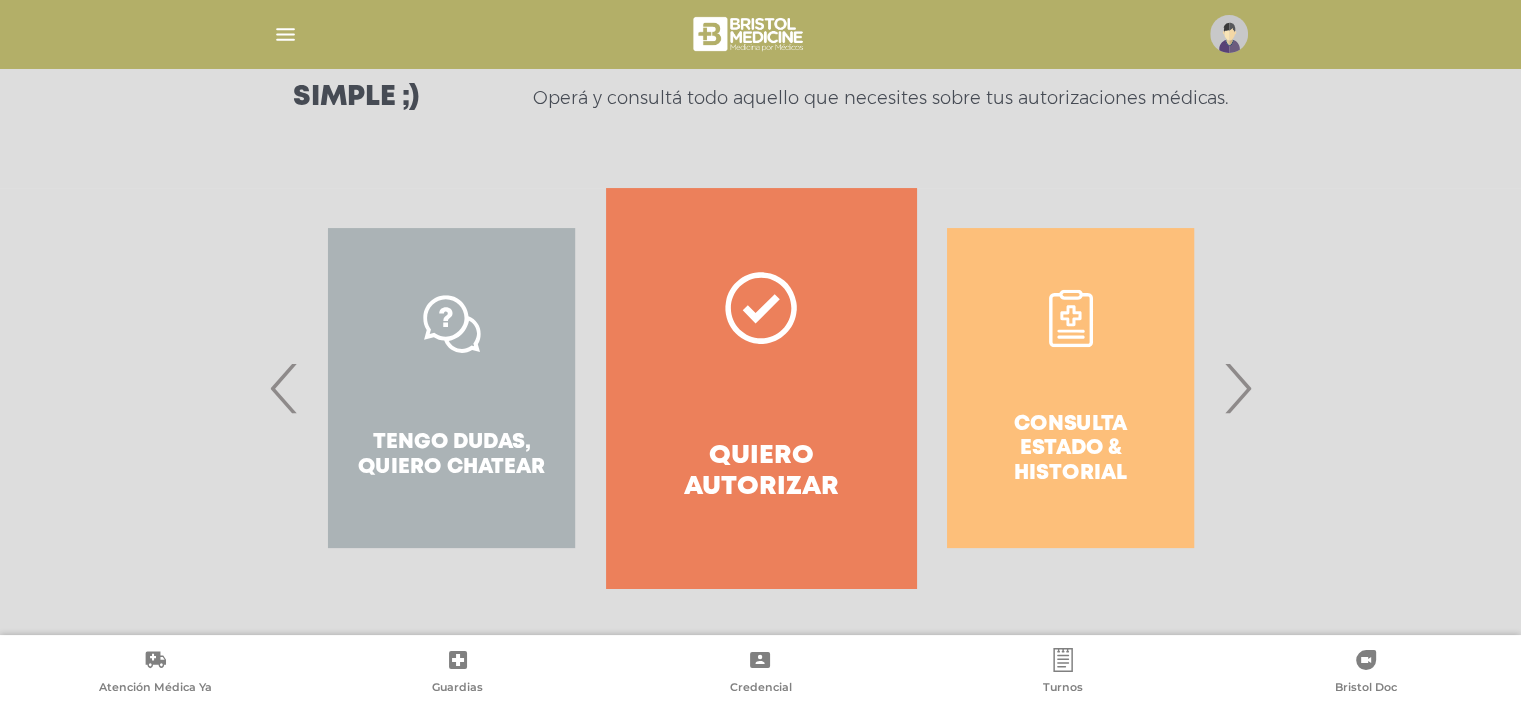 click on "›" at bounding box center (1237, 388) 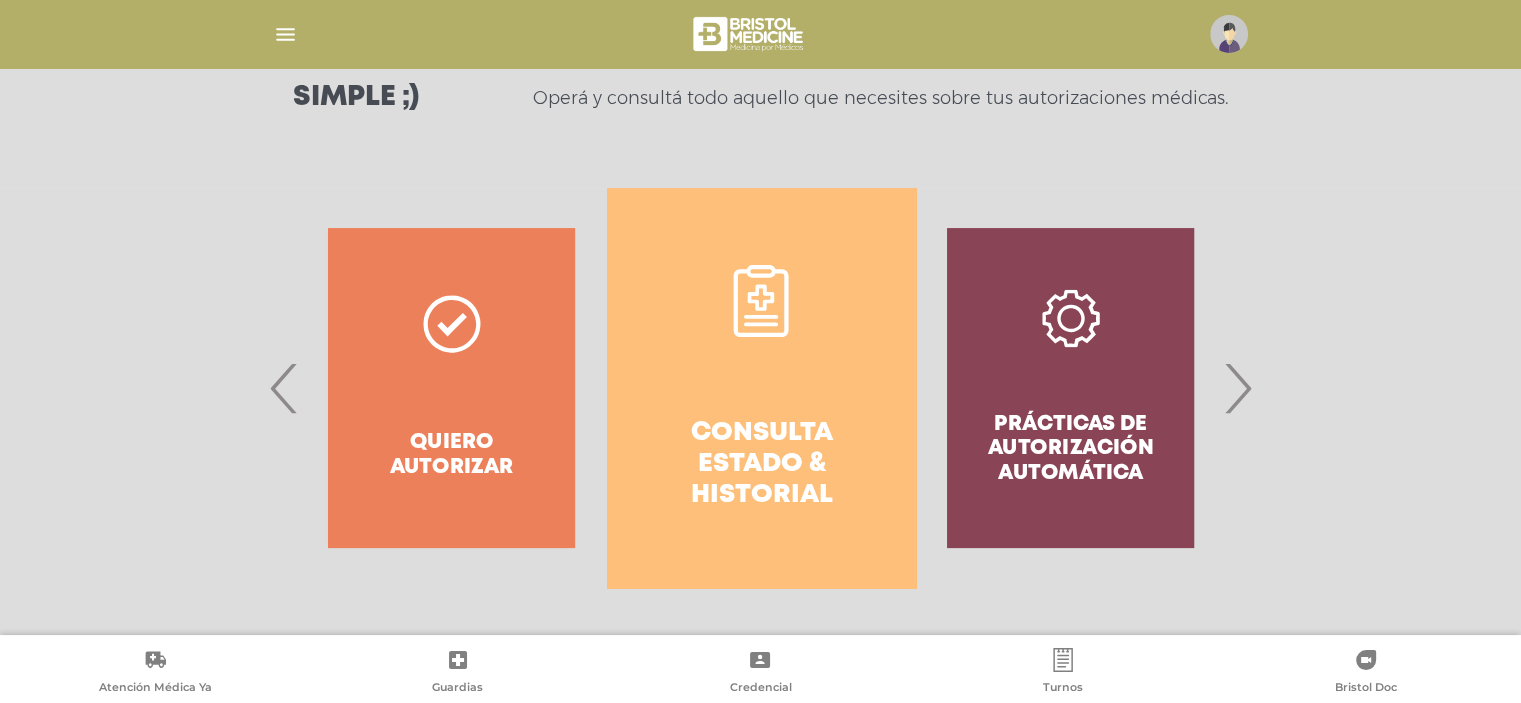 click 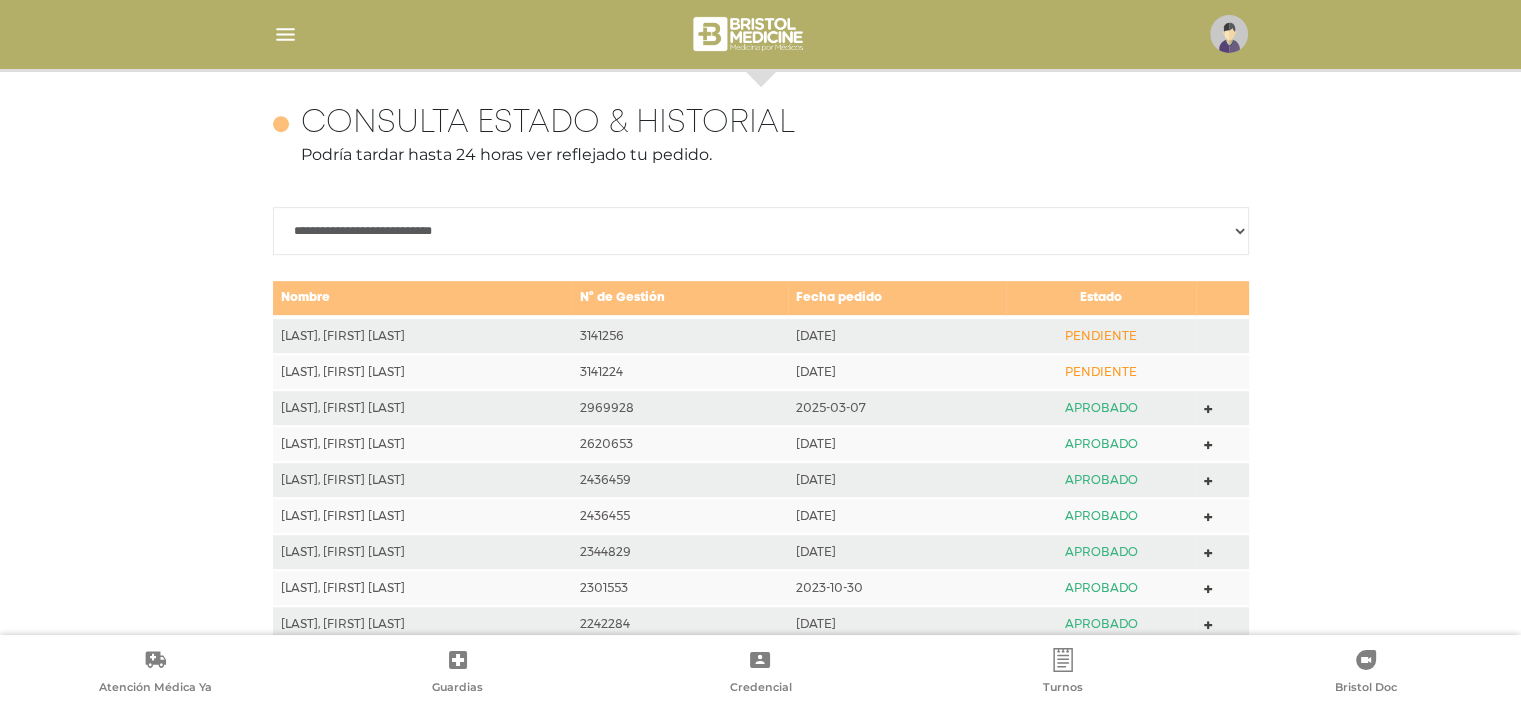 scroll, scrollTop: 888, scrollLeft: 0, axis: vertical 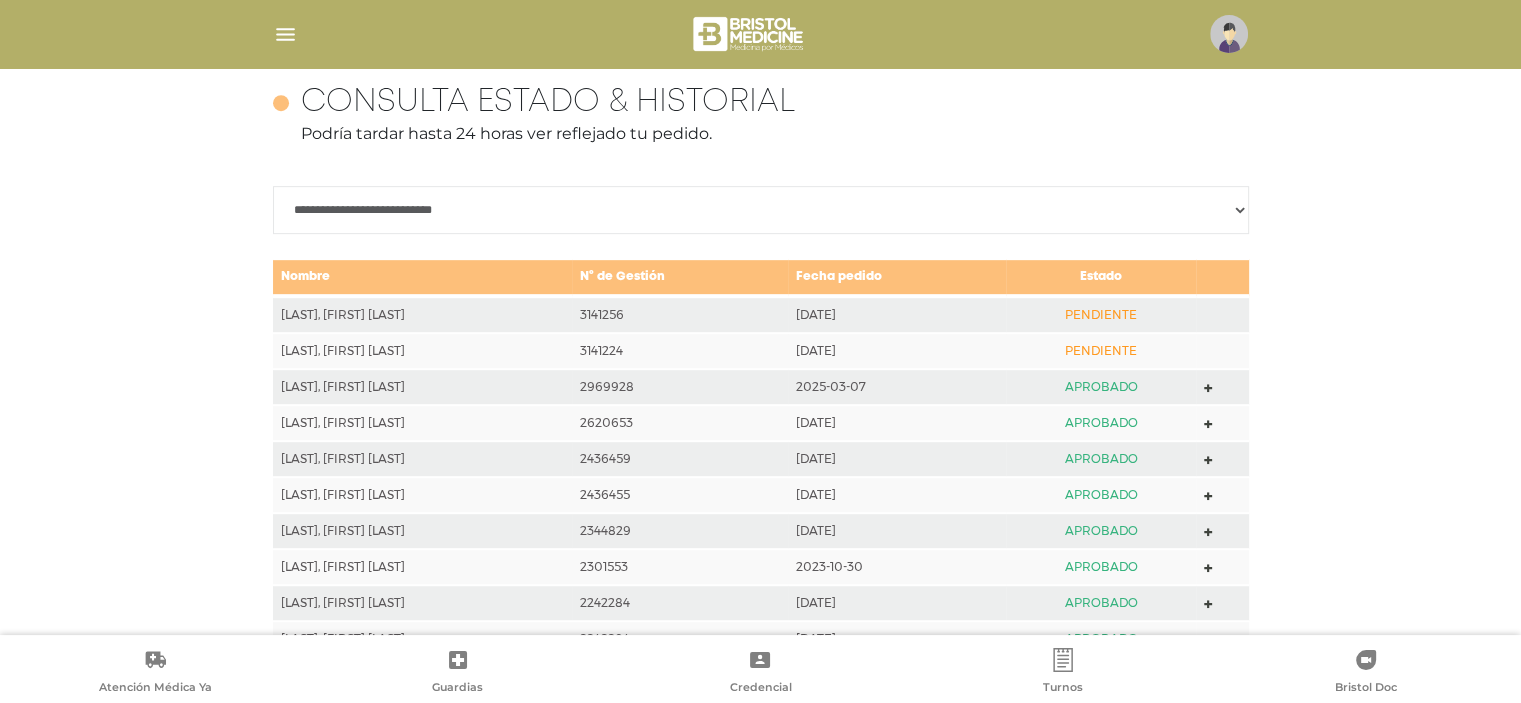 click at bounding box center (1222, 387) 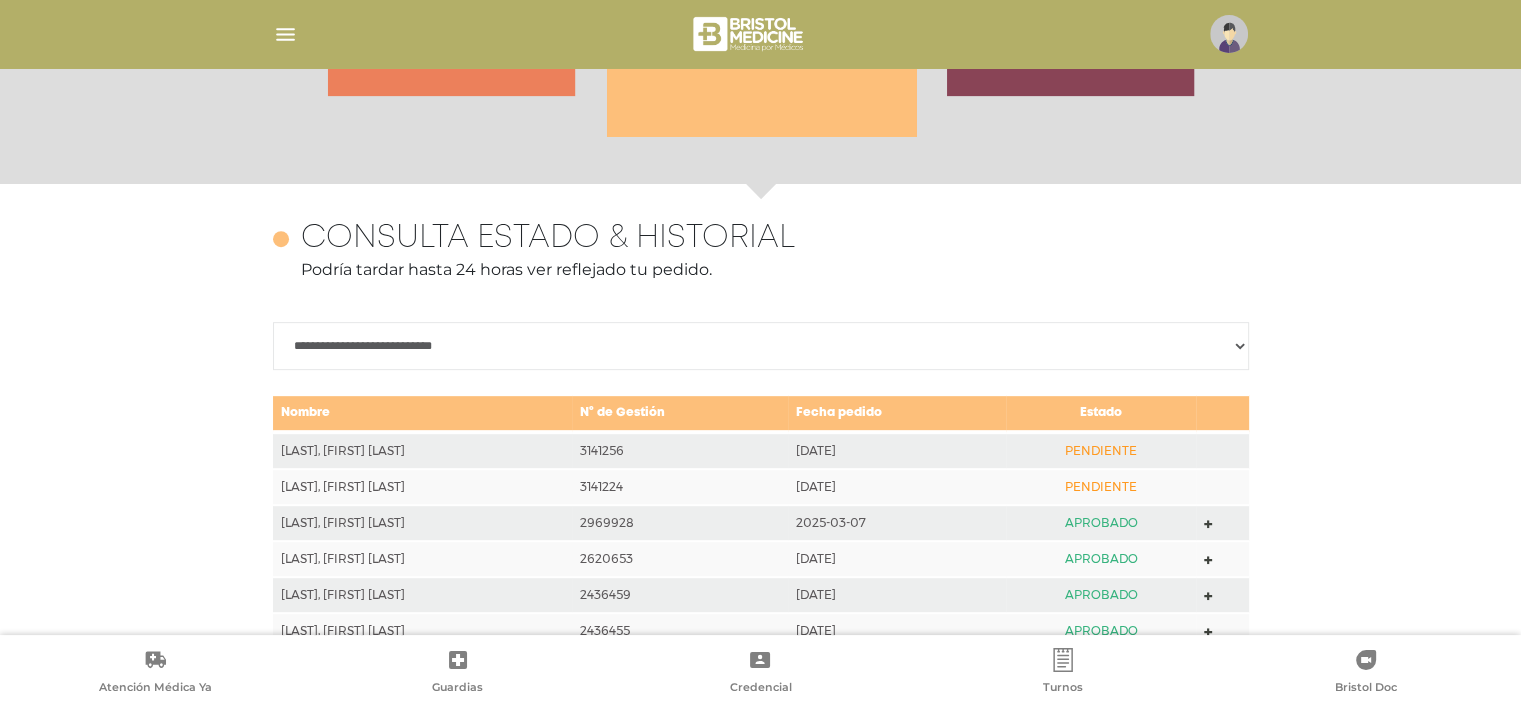 scroll, scrollTop: 588, scrollLeft: 0, axis: vertical 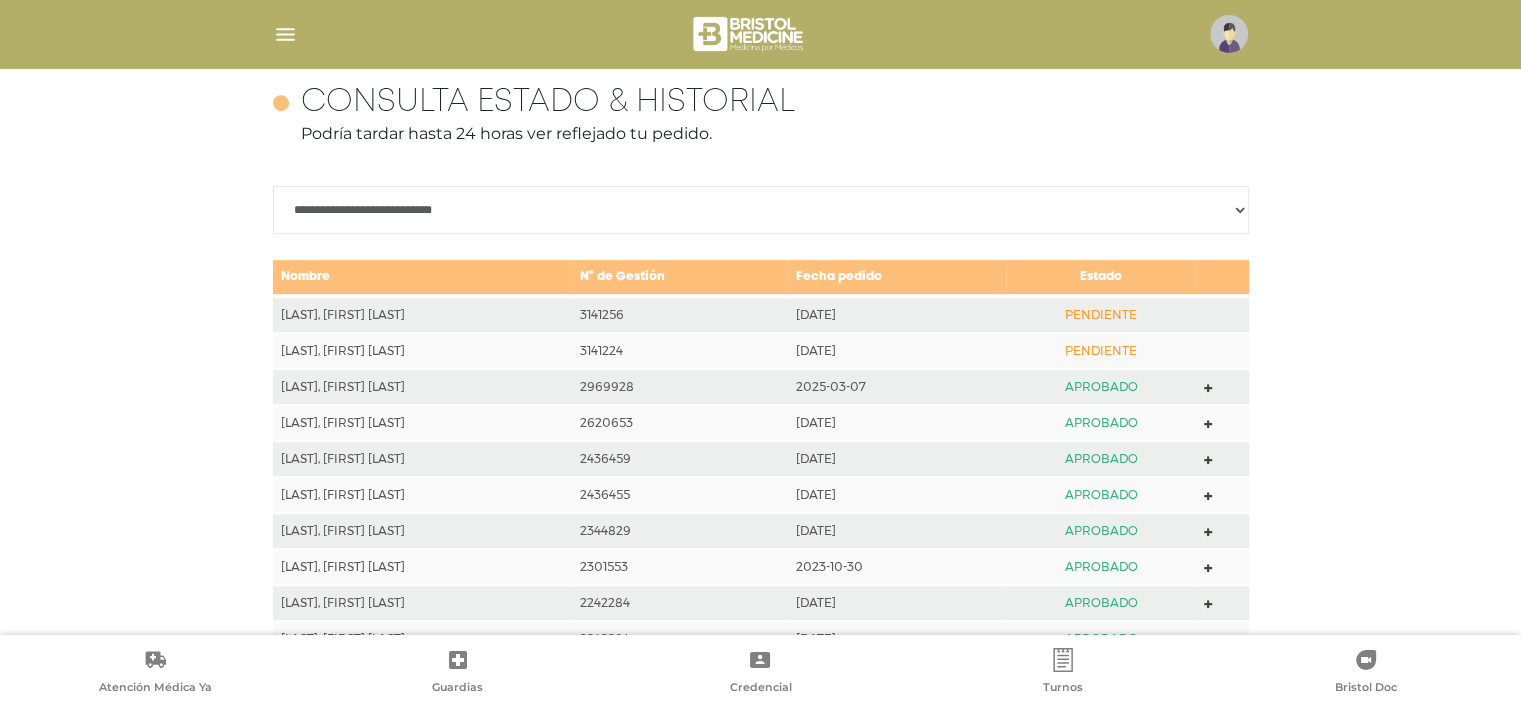 click at bounding box center (285, 34) 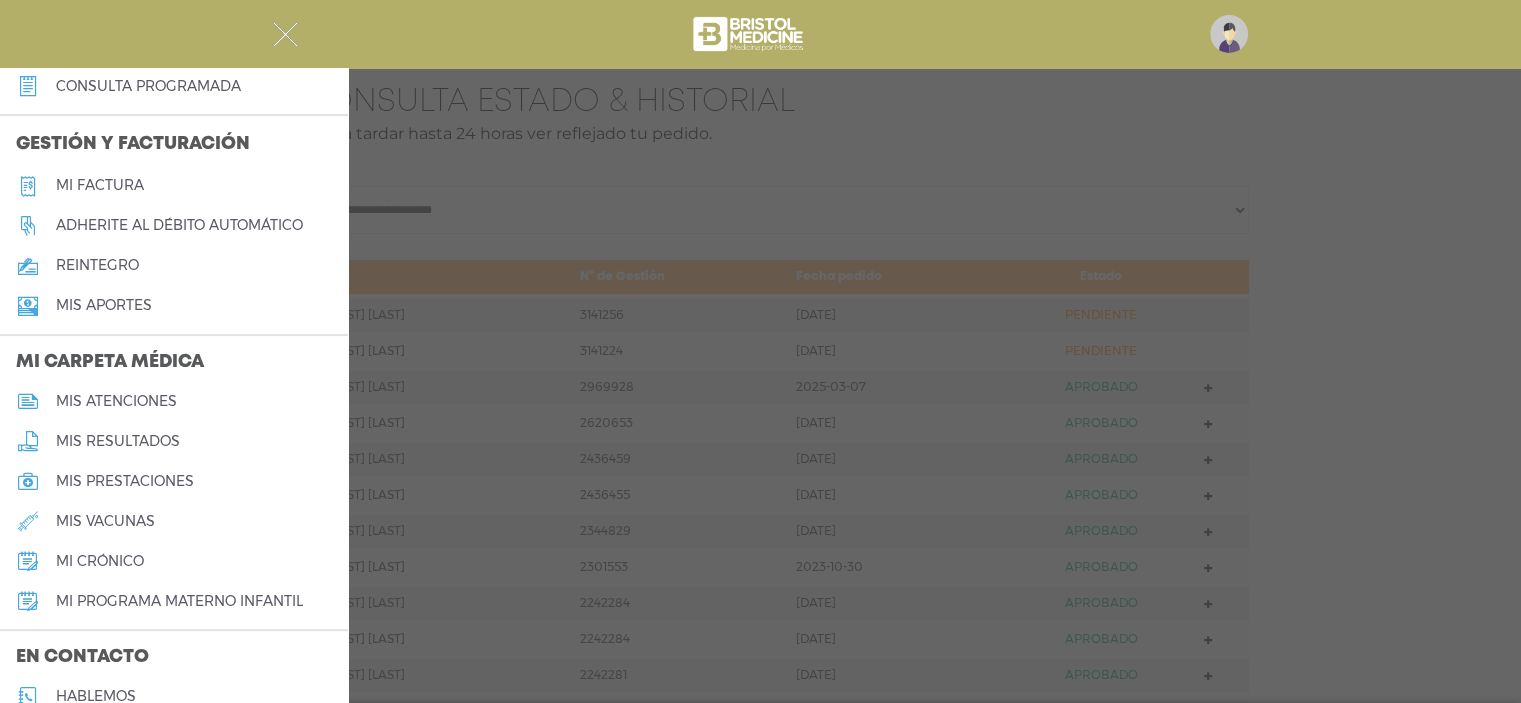 scroll, scrollTop: 800, scrollLeft: 0, axis: vertical 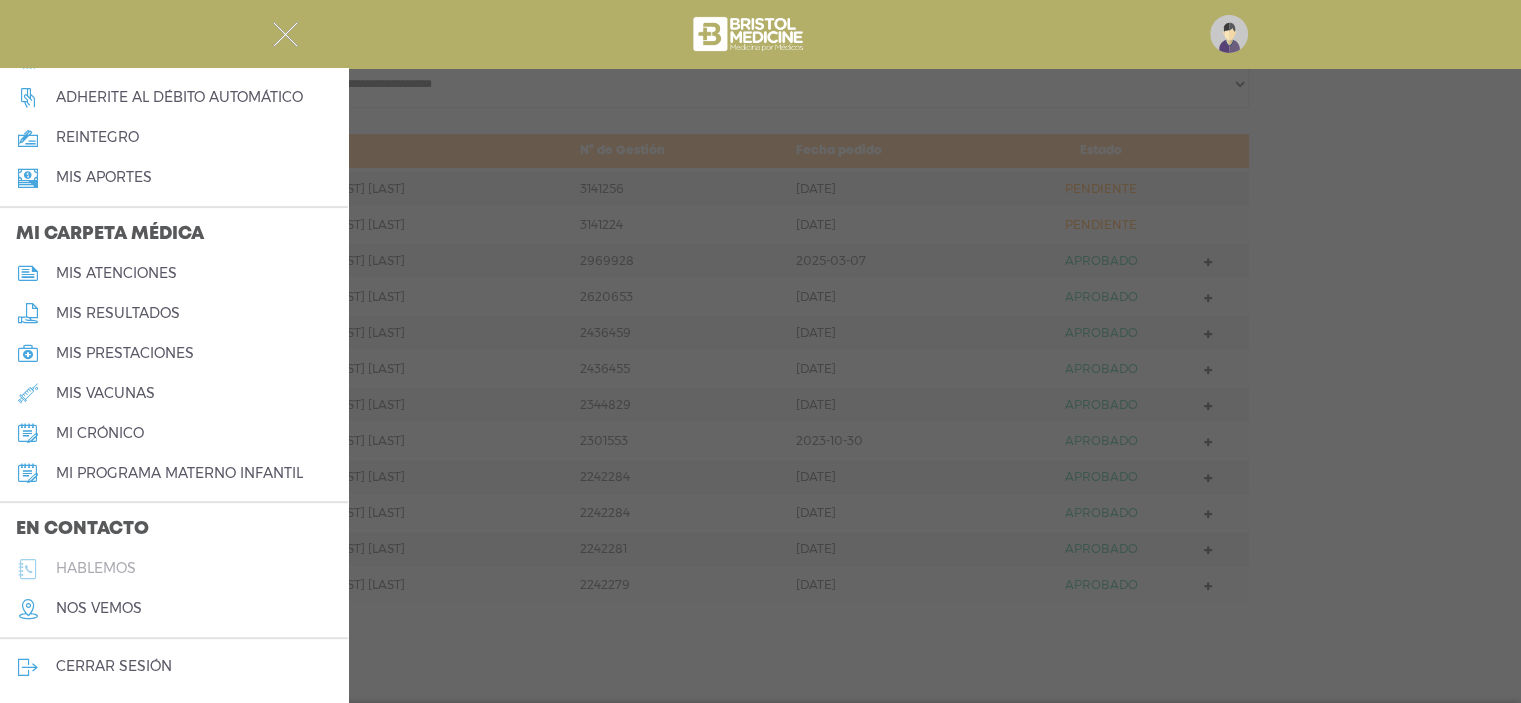 click on "hablemos" at bounding box center (96, 568) 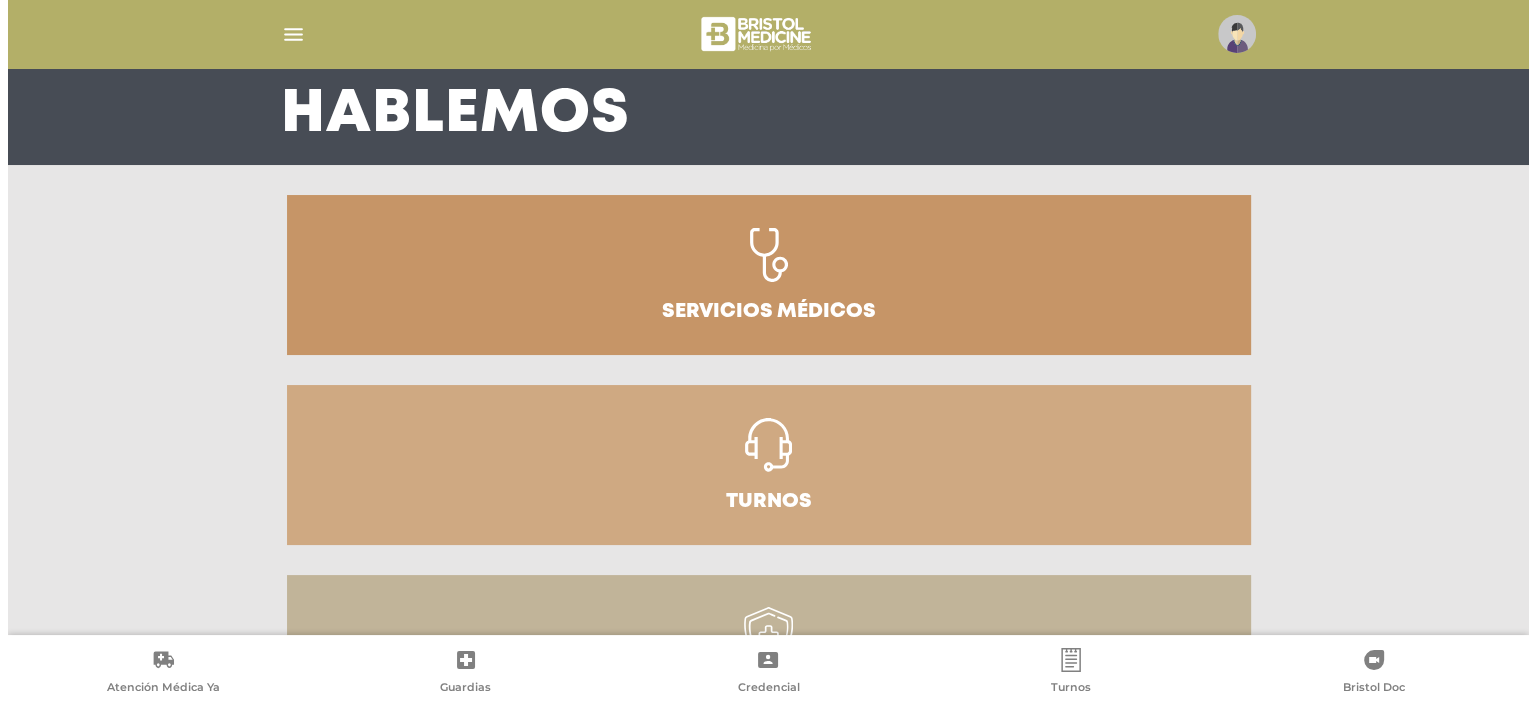 scroll, scrollTop: 463, scrollLeft: 0, axis: vertical 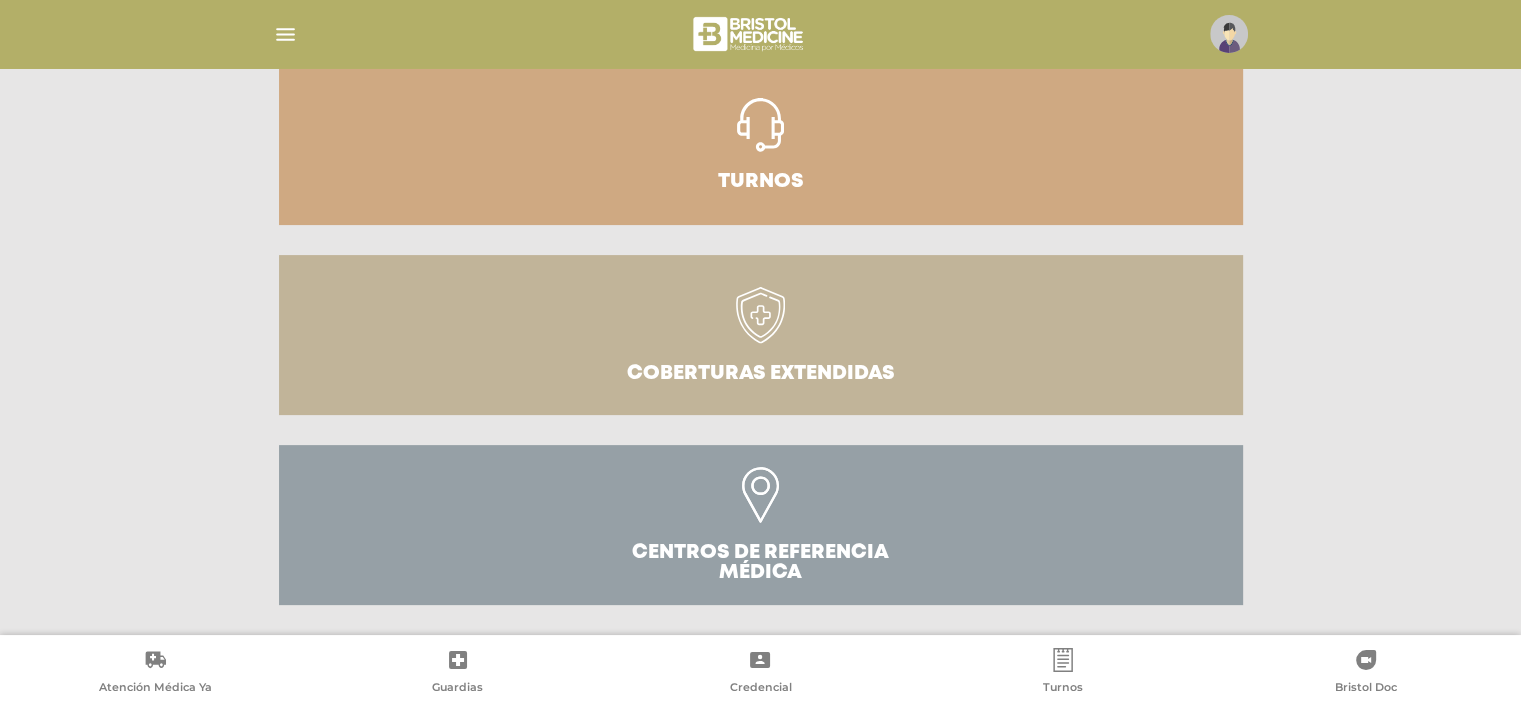 click at bounding box center [285, 34] 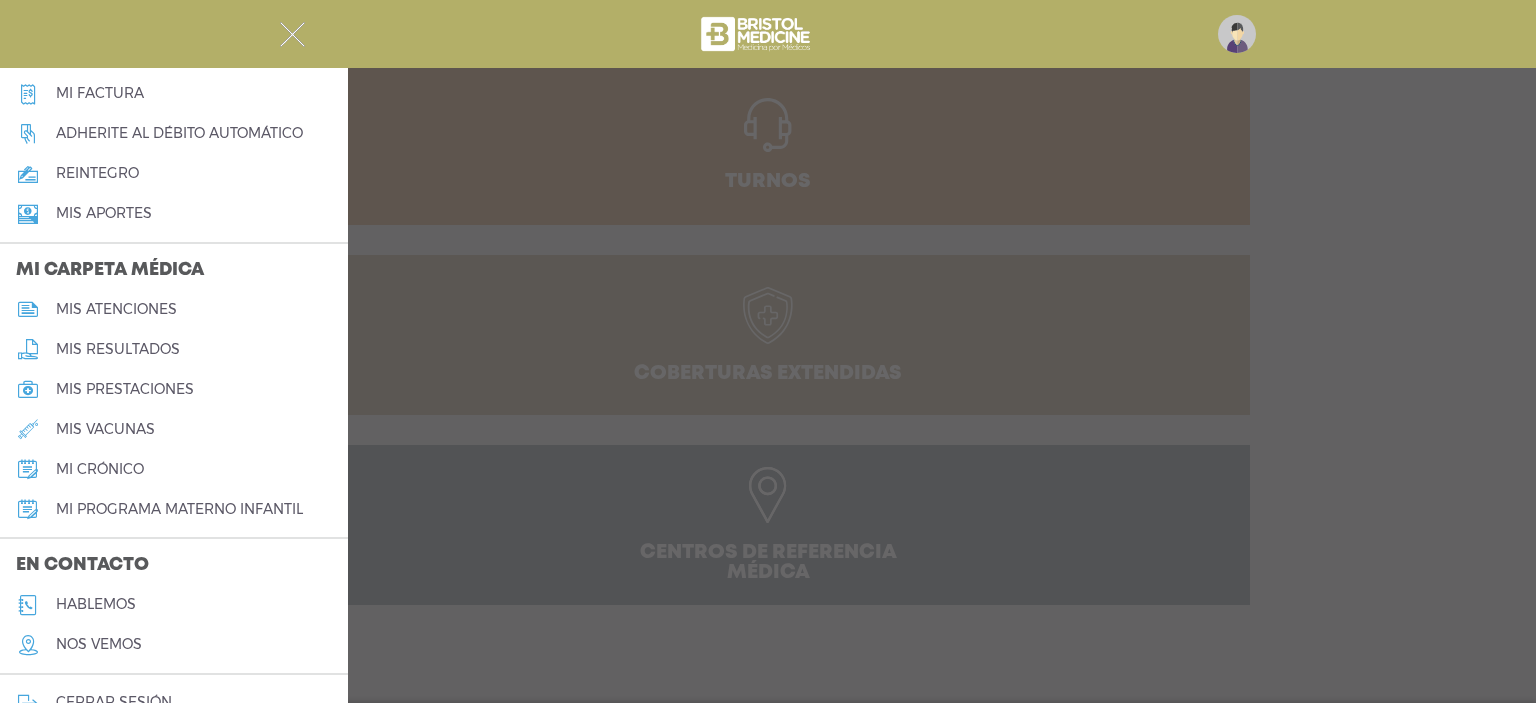 scroll, scrollTop: 800, scrollLeft: 0, axis: vertical 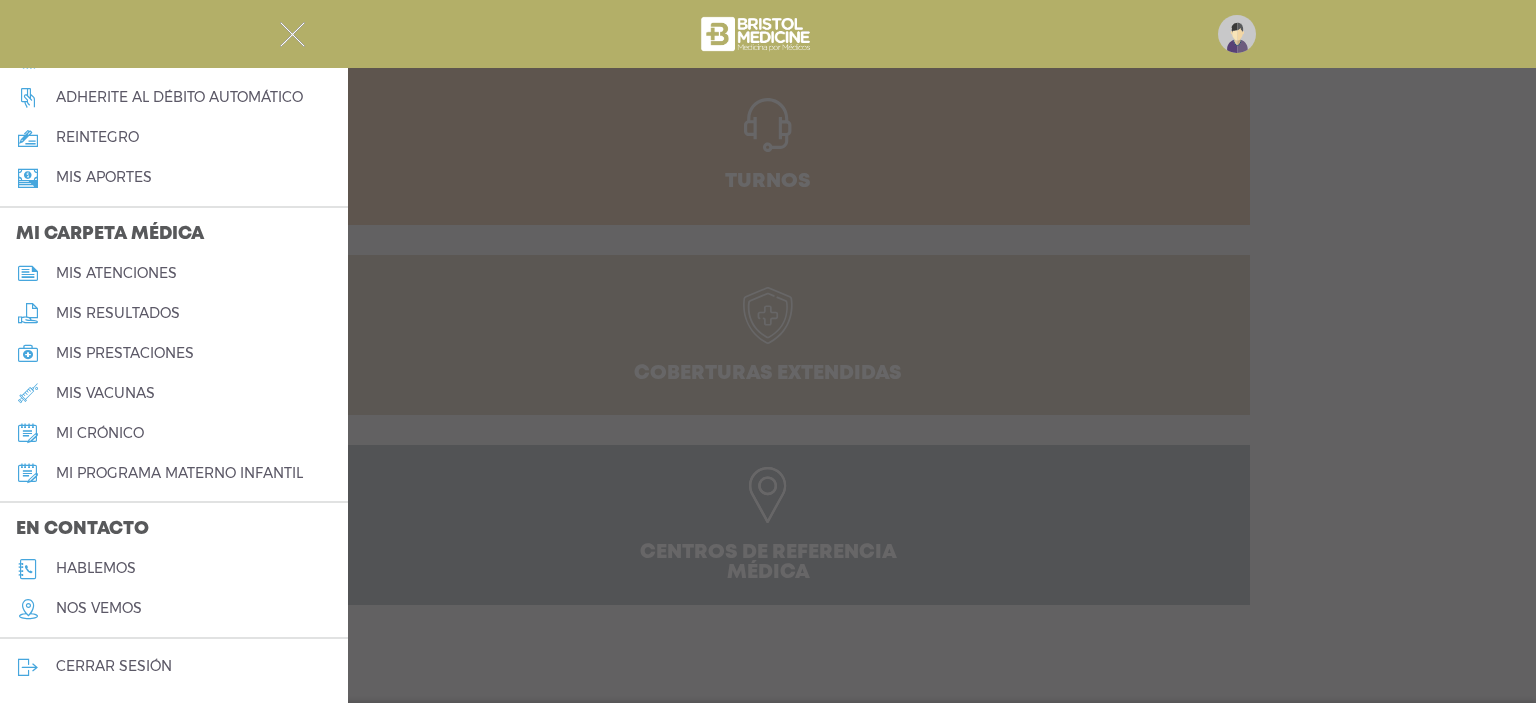 click at bounding box center [768, 351] 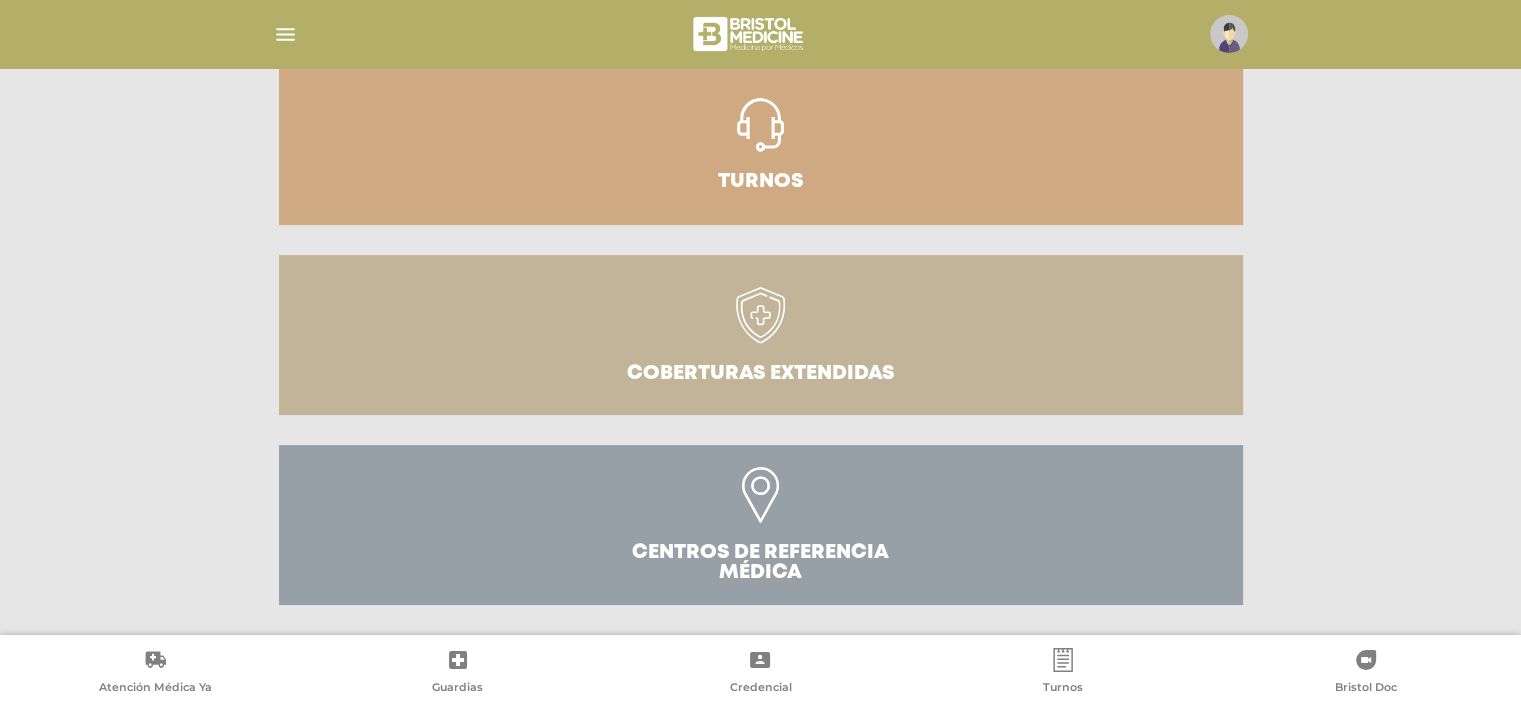 click at bounding box center [749, 34] 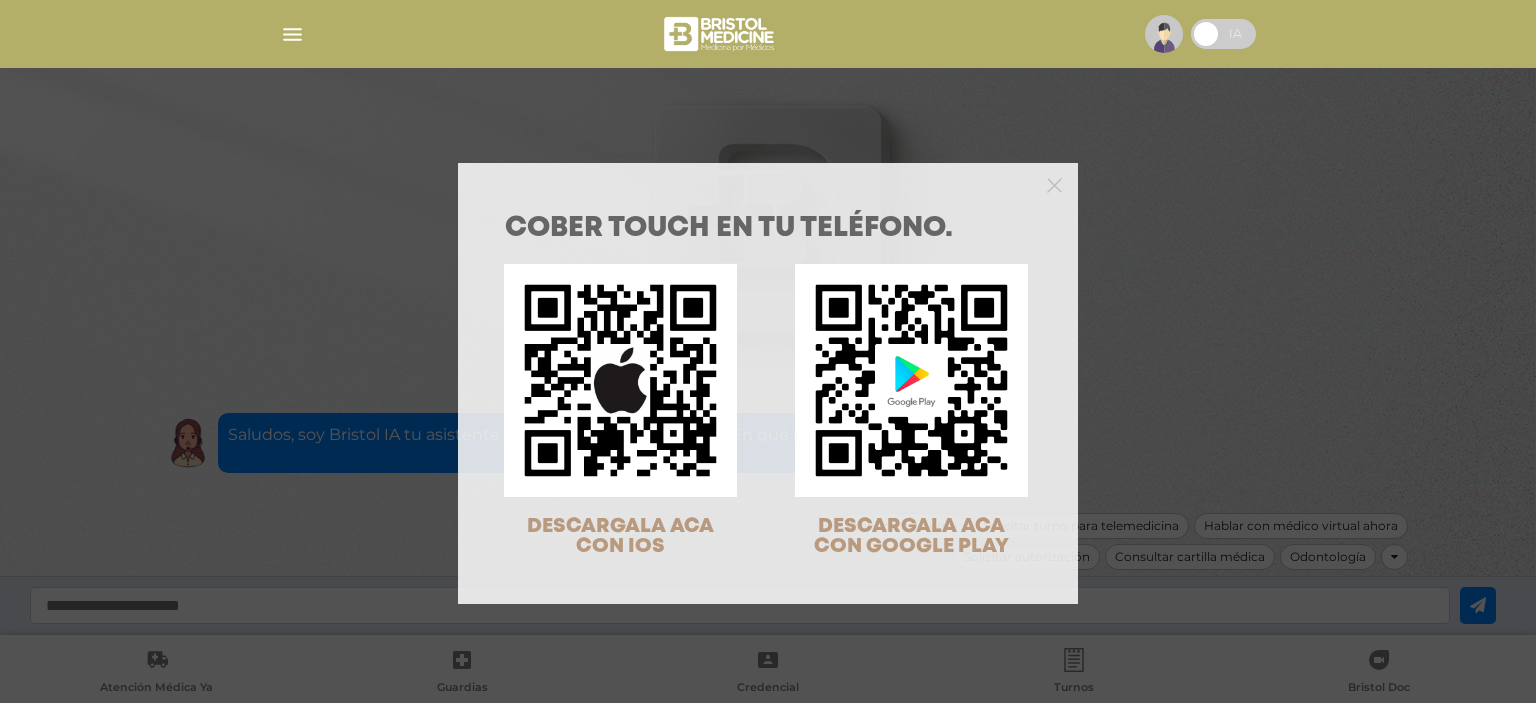 scroll, scrollTop: 0, scrollLeft: 0, axis: both 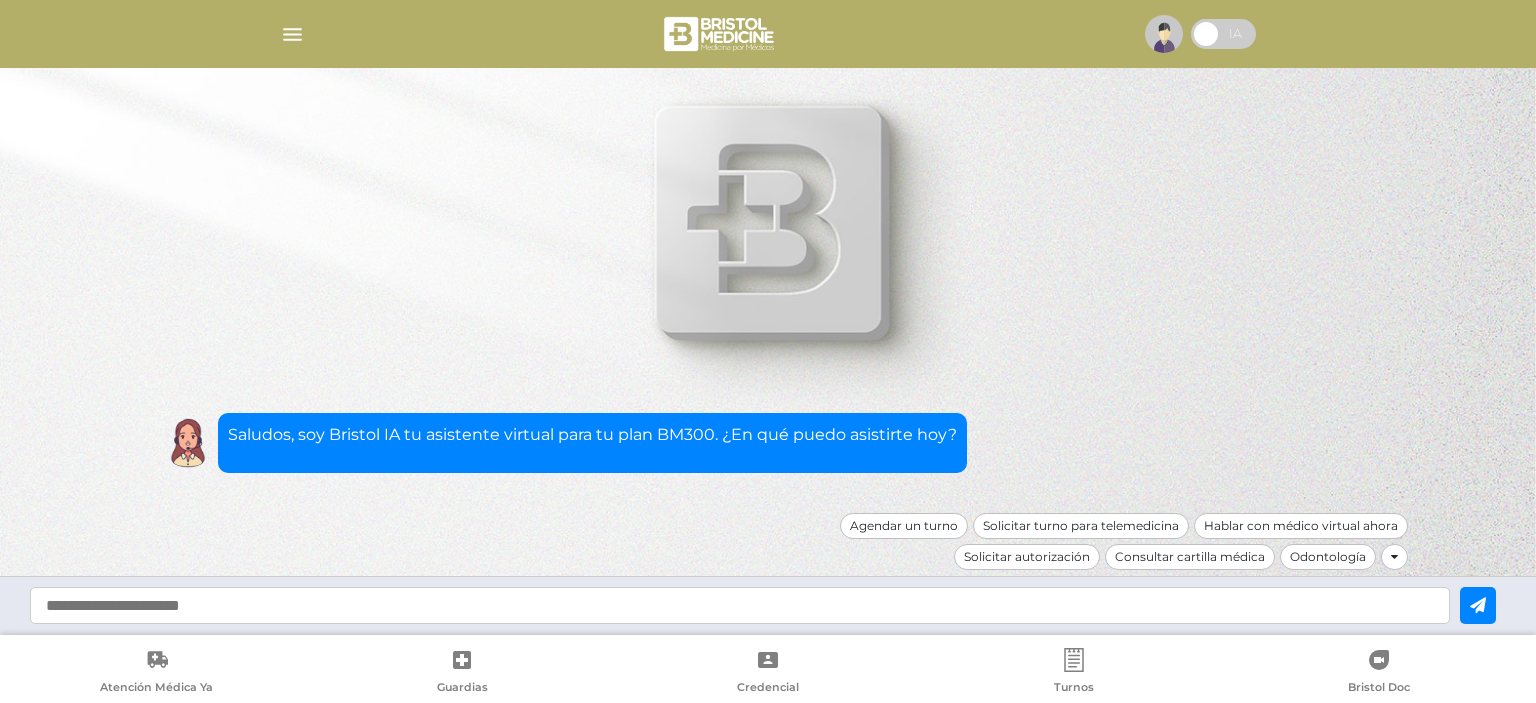 click at bounding box center [768, 34] 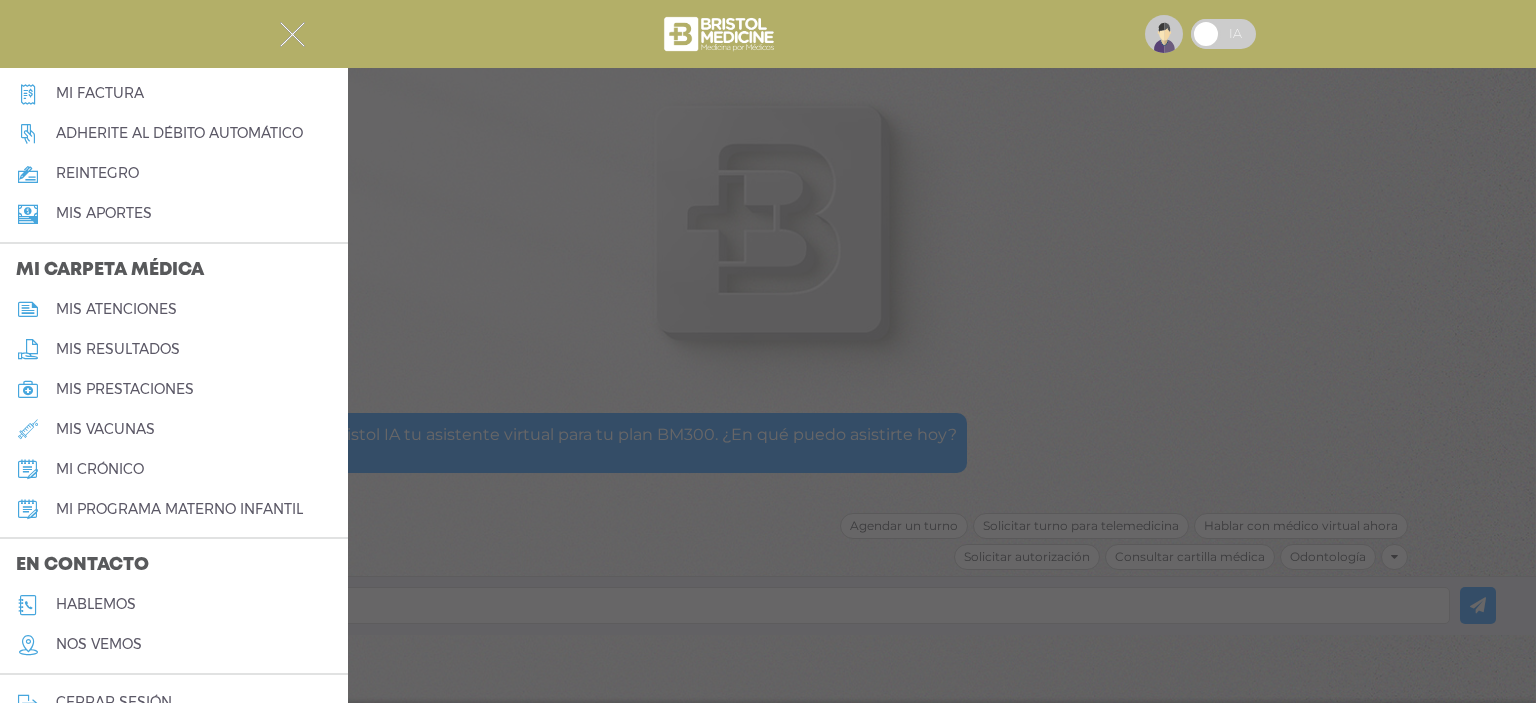scroll, scrollTop: 800, scrollLeft: 0, axis: vertical 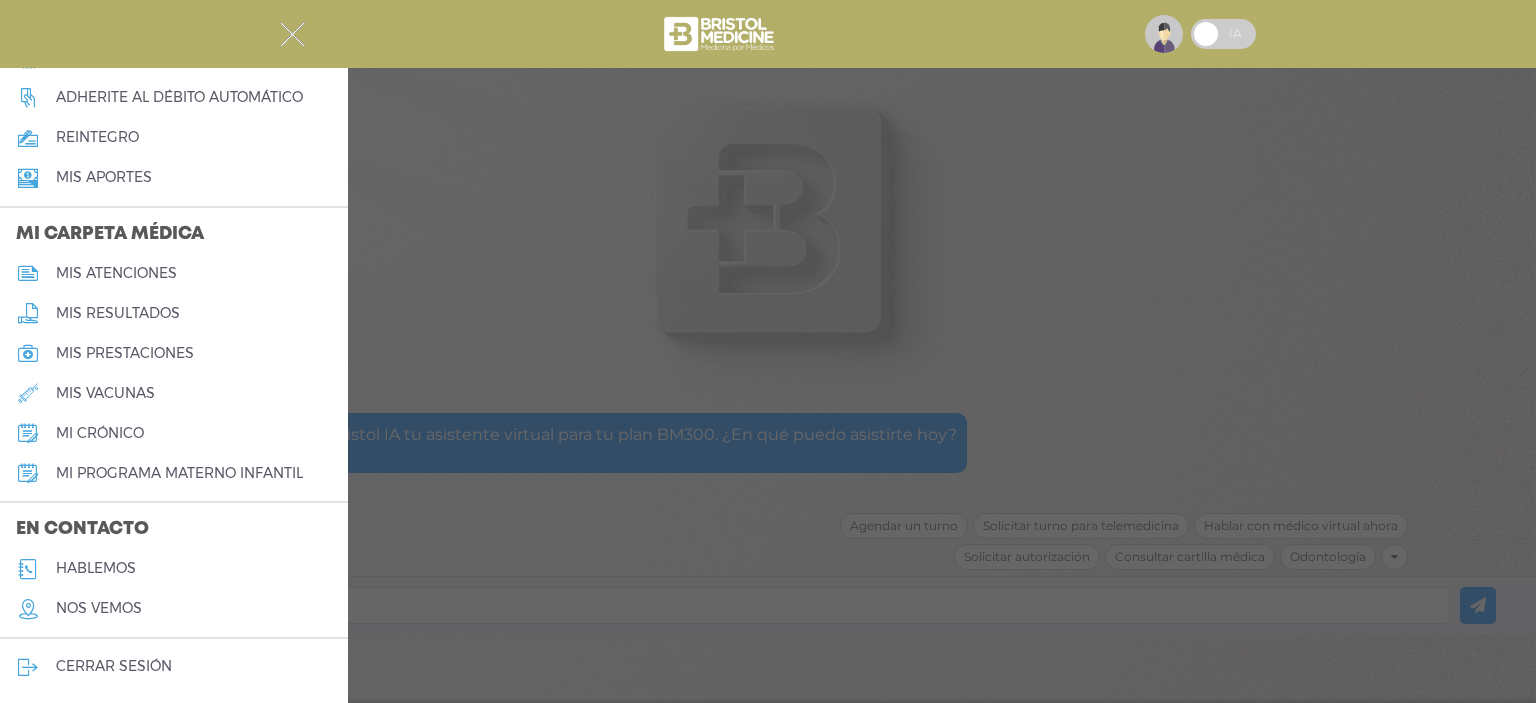 click on "hablemos" at bounding box center [96, 568] 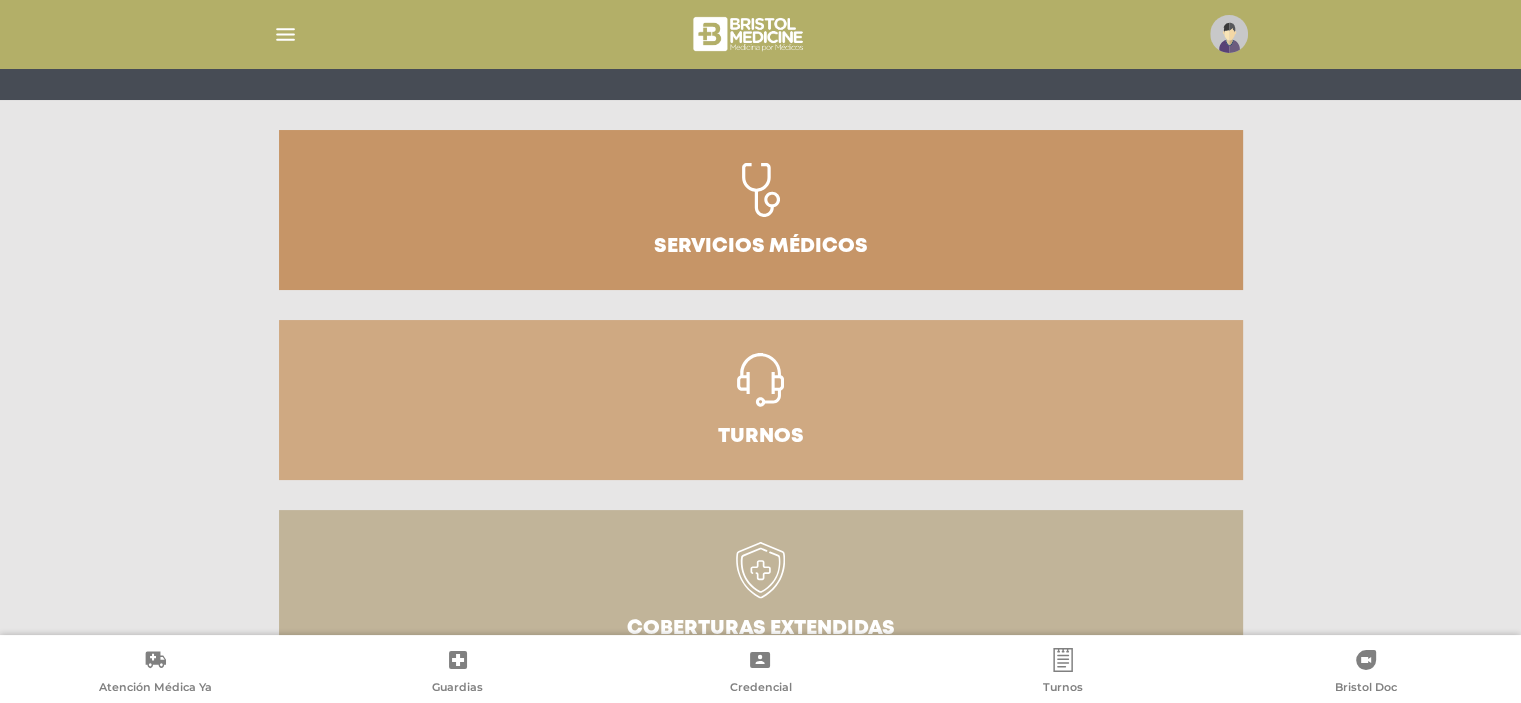 scroll, scrollTop: 163, scrollLeft: 0, axis: vertical 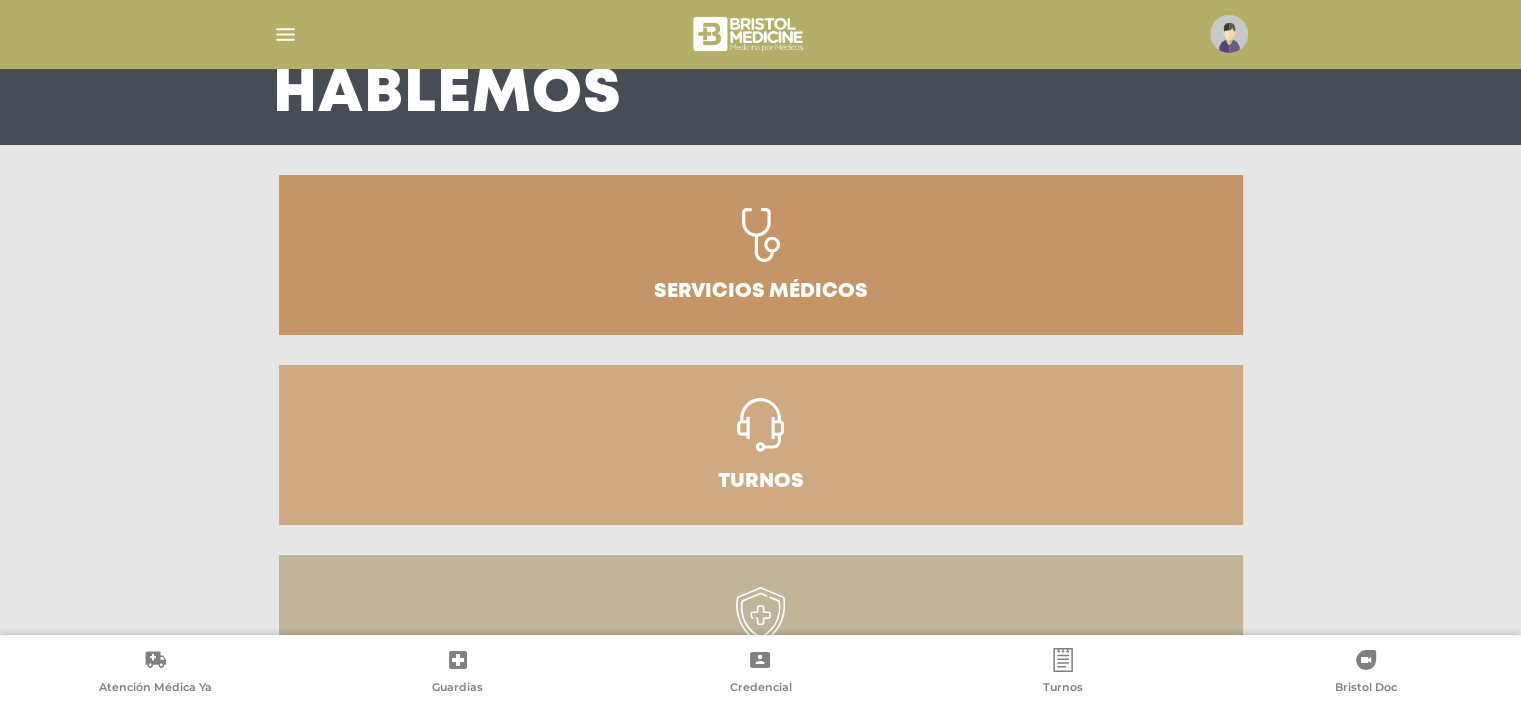click on "Servicios médicos" at bounding box center (761, 292) 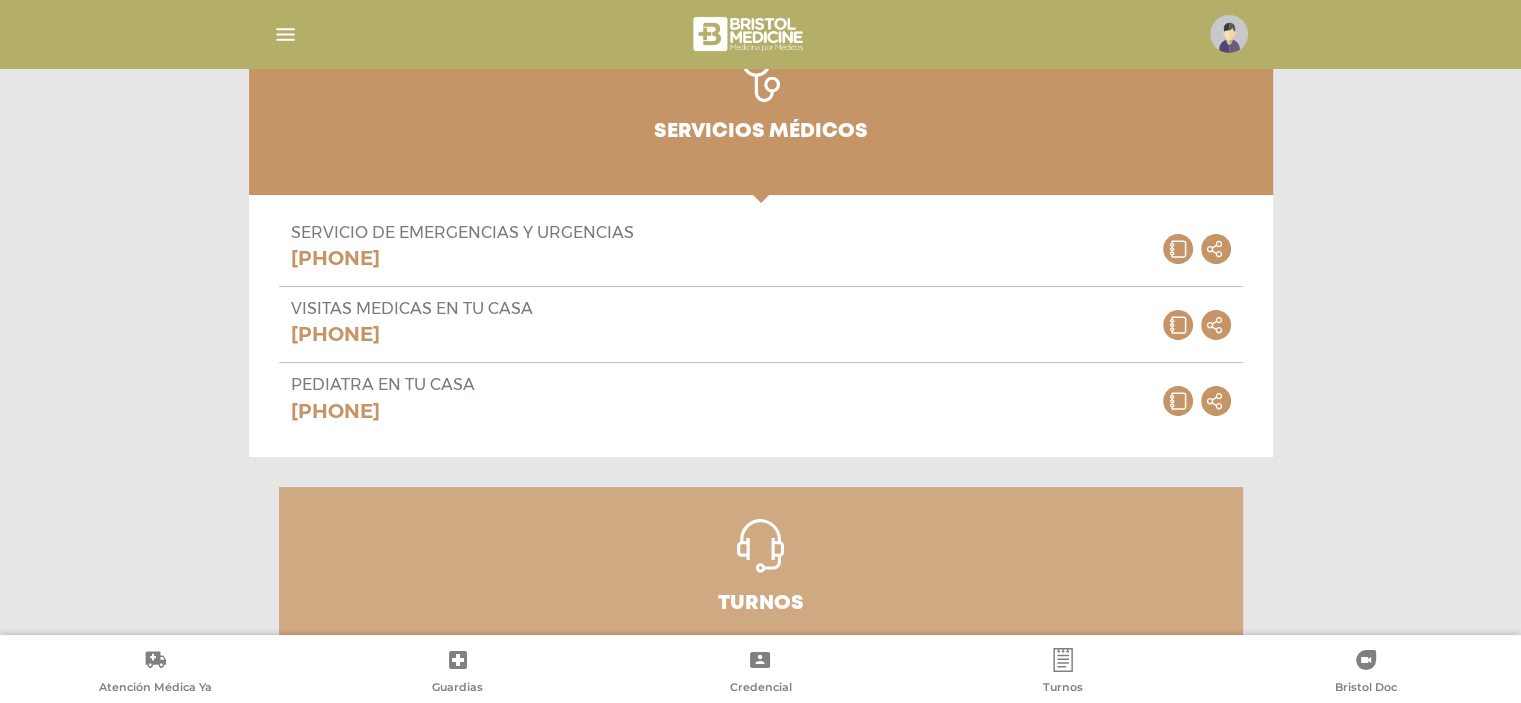 scroll, scrollTop: 563, scrollLeft: 0, axis: vertical 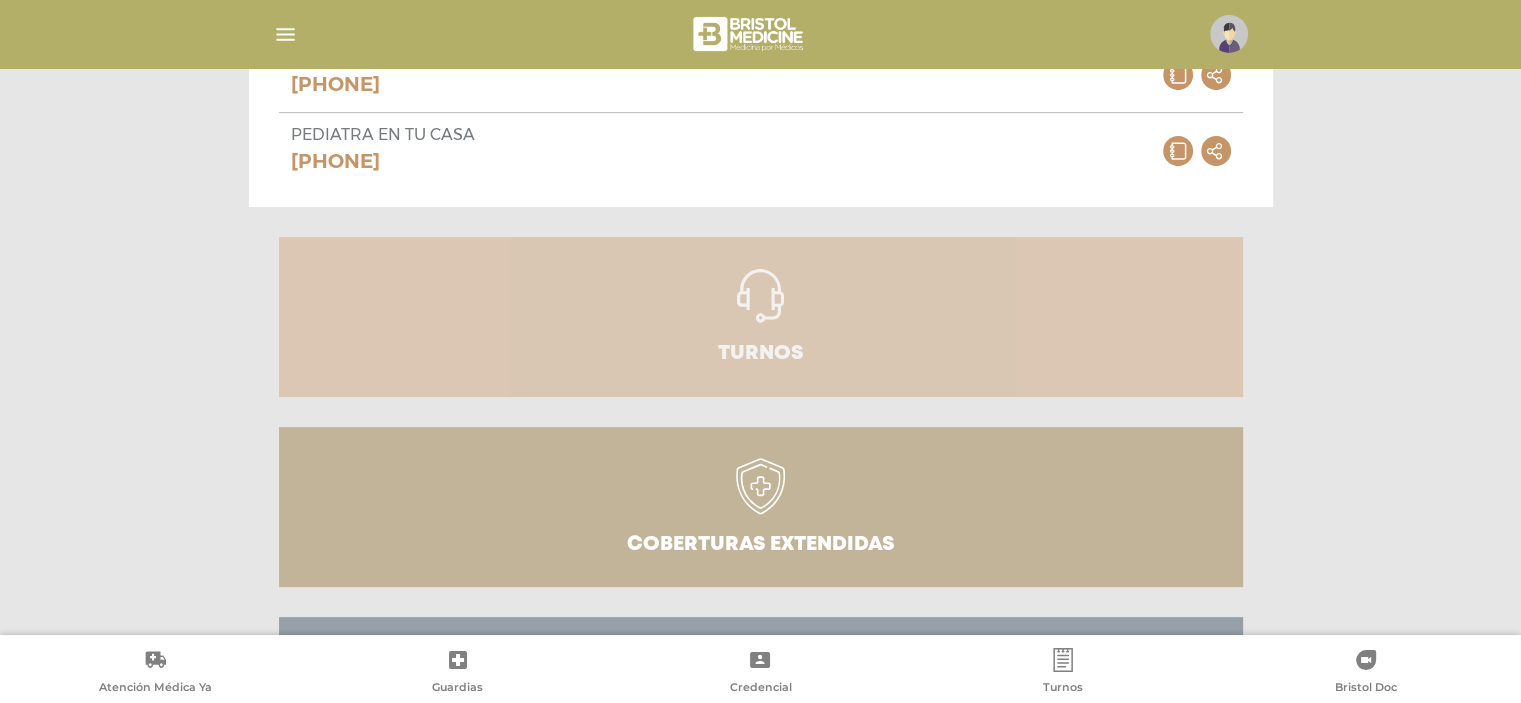 click on "Turnos" at bounding box center [761, 354] 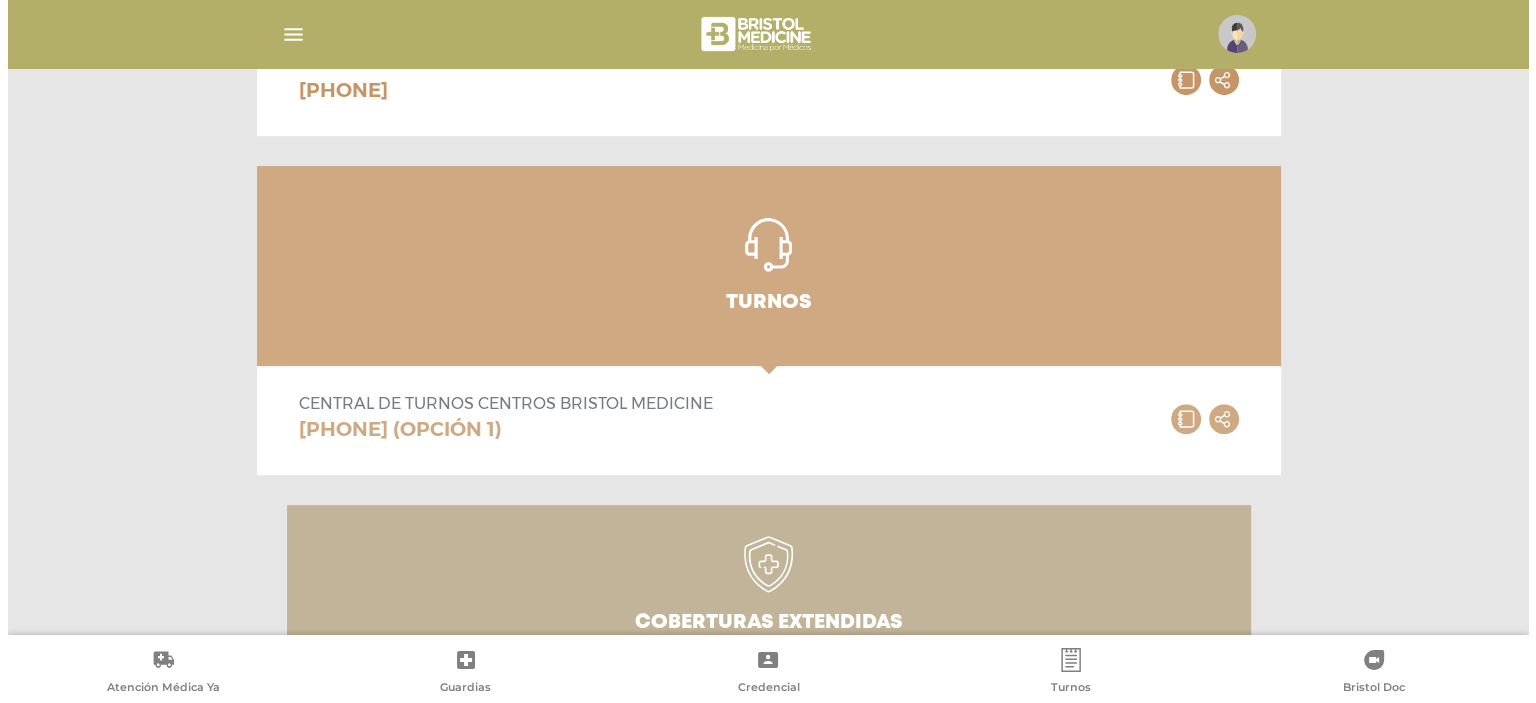 scroll, scrollTop: 763, scrollLeft: 0, axis: vertical 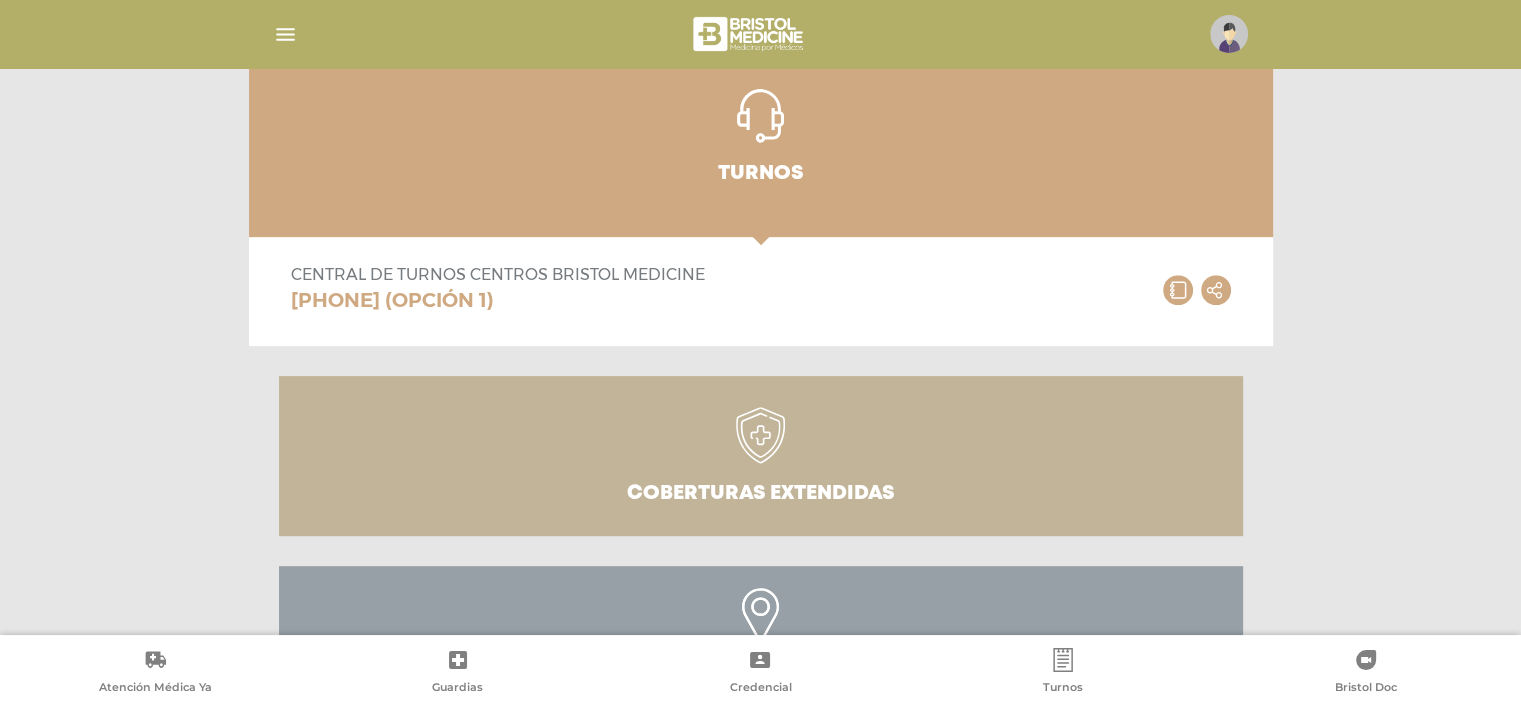 click at bounding box center (1229, 34) 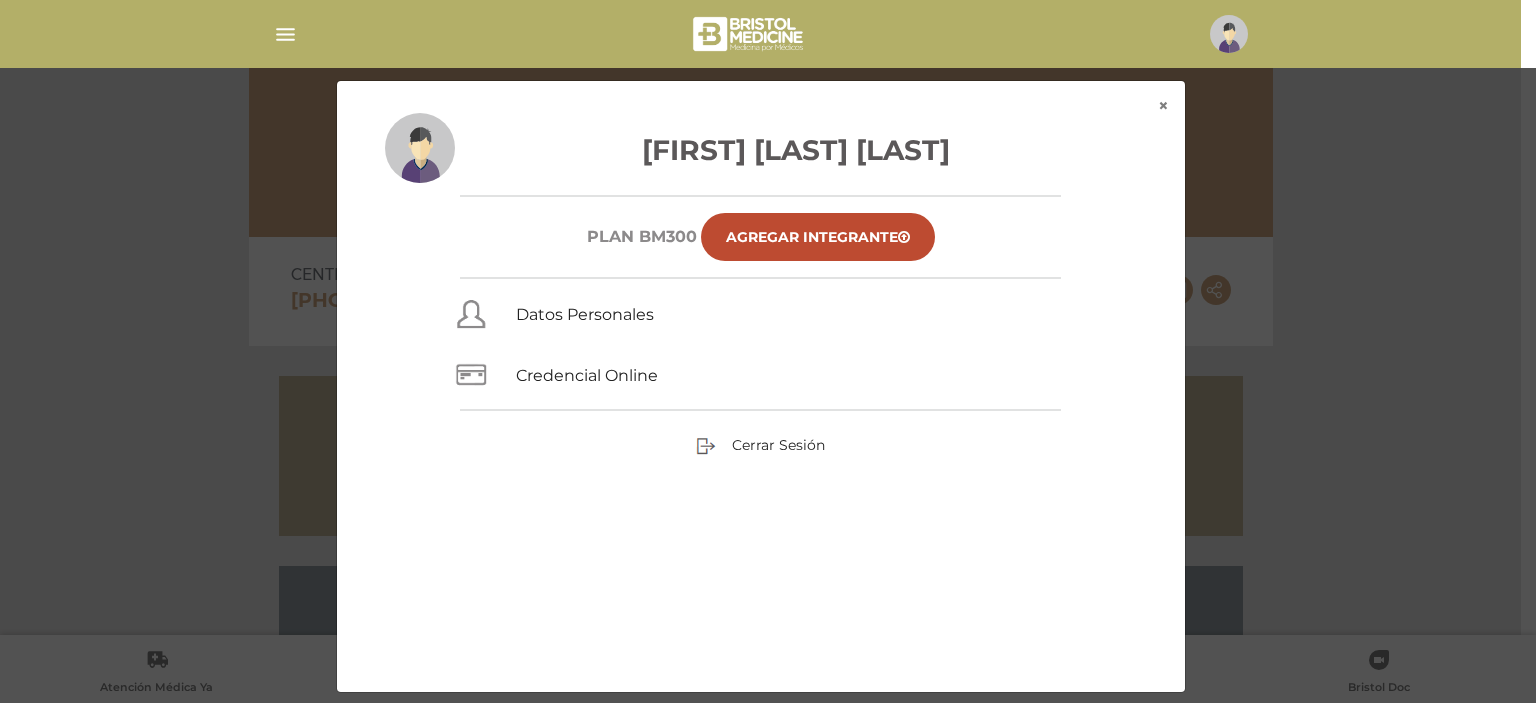 click at bounding box center [285, 34] 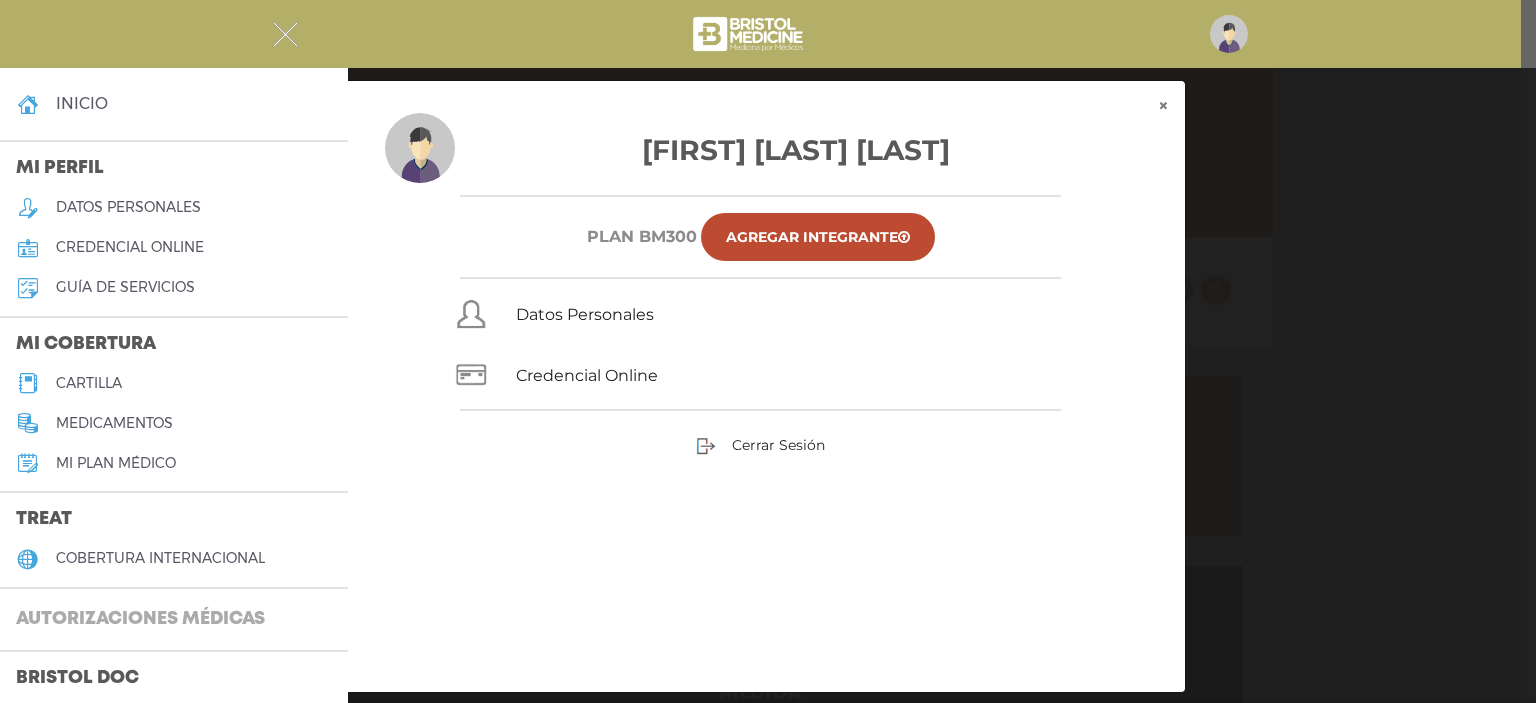 click on "Autorizaciones médicas" at bounding box center [140, 620] 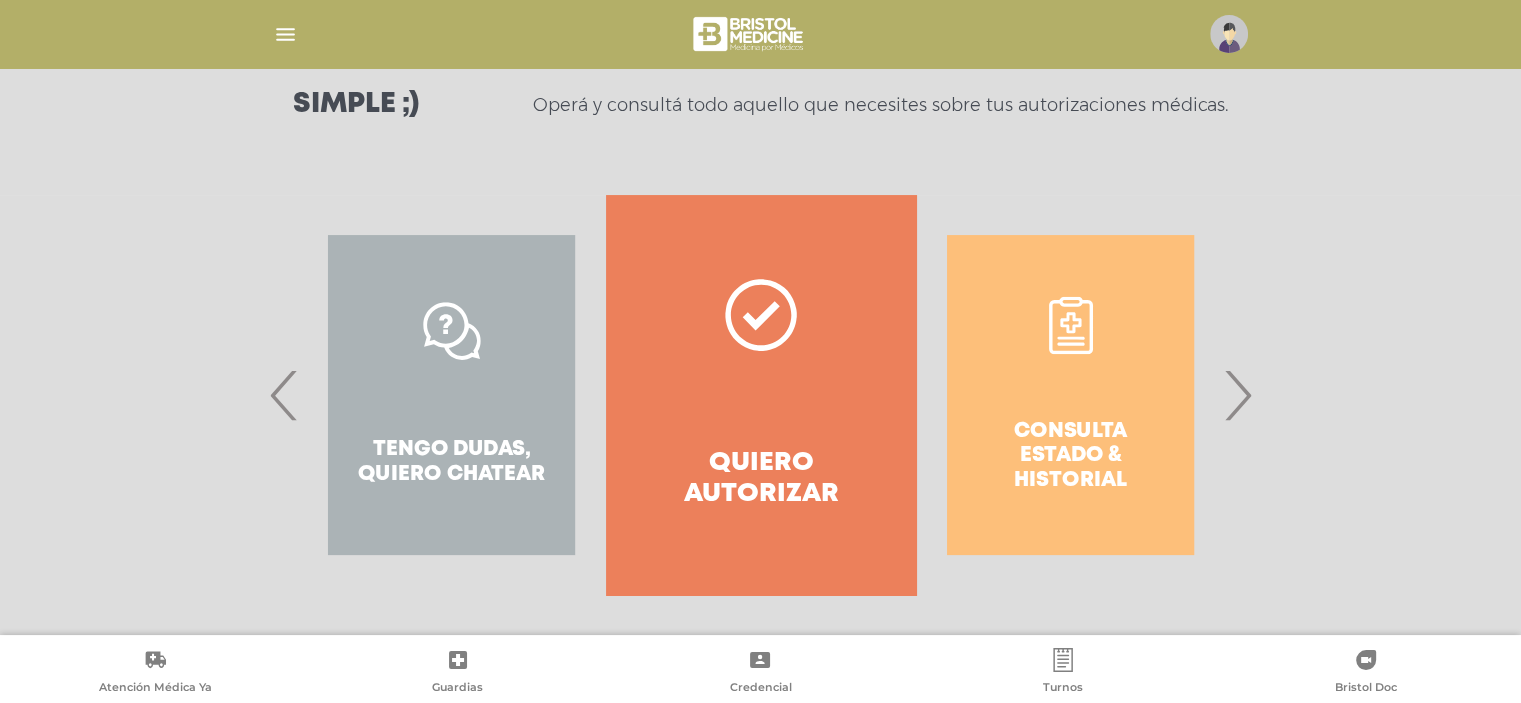 scroll, scrollTop: 300, scrollLeft: 0, axis: vertical 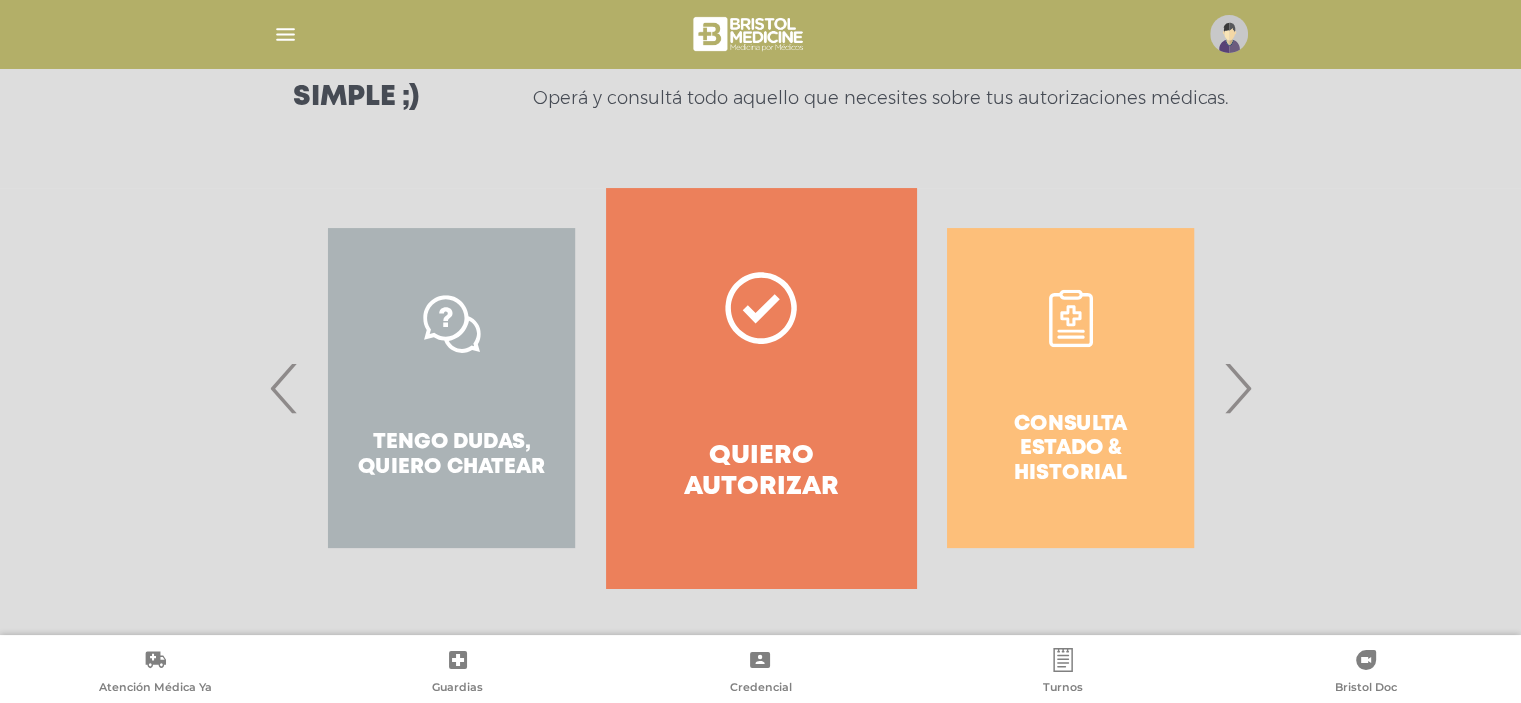 click on "‹" at bounding box center (284, 388) 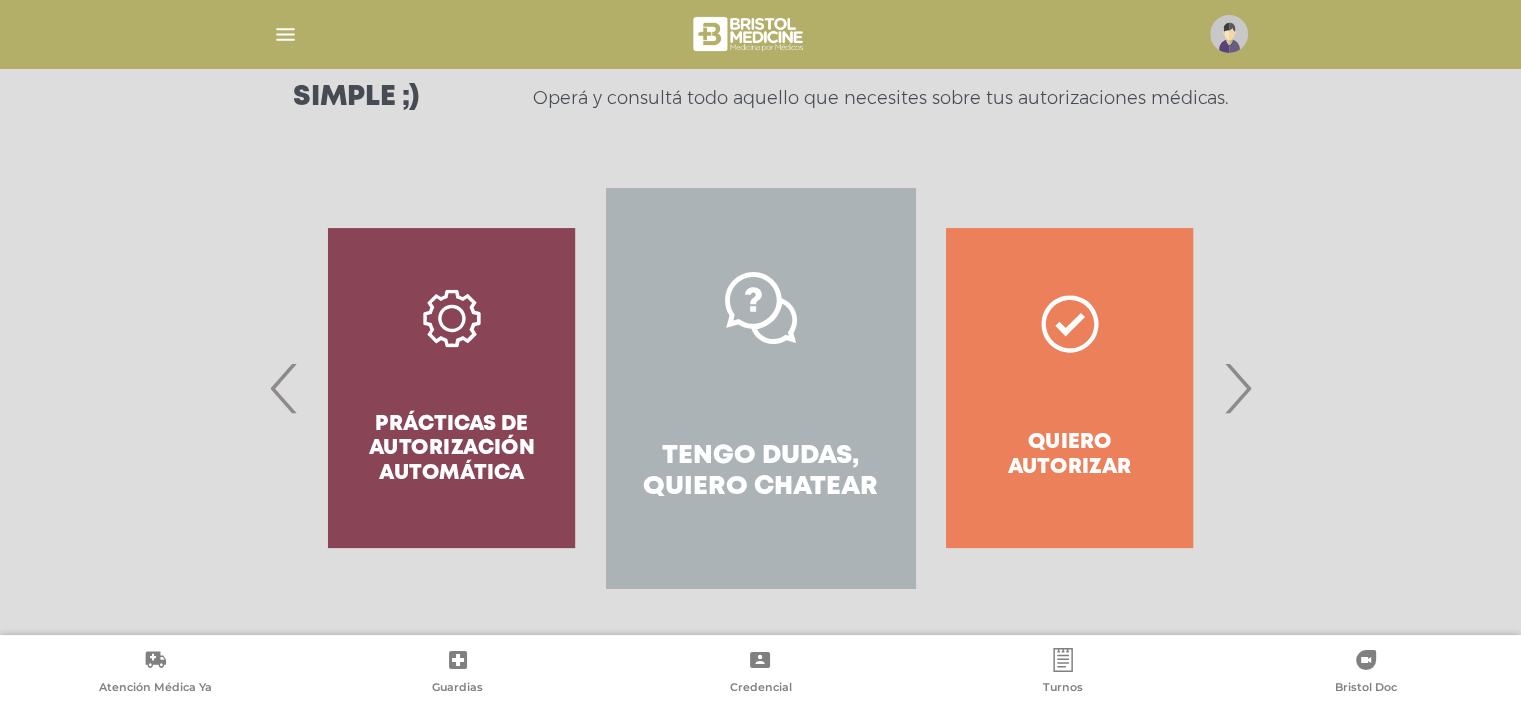click on "Tengo dudas, quiero chatear" at bounding box center (760, 388) 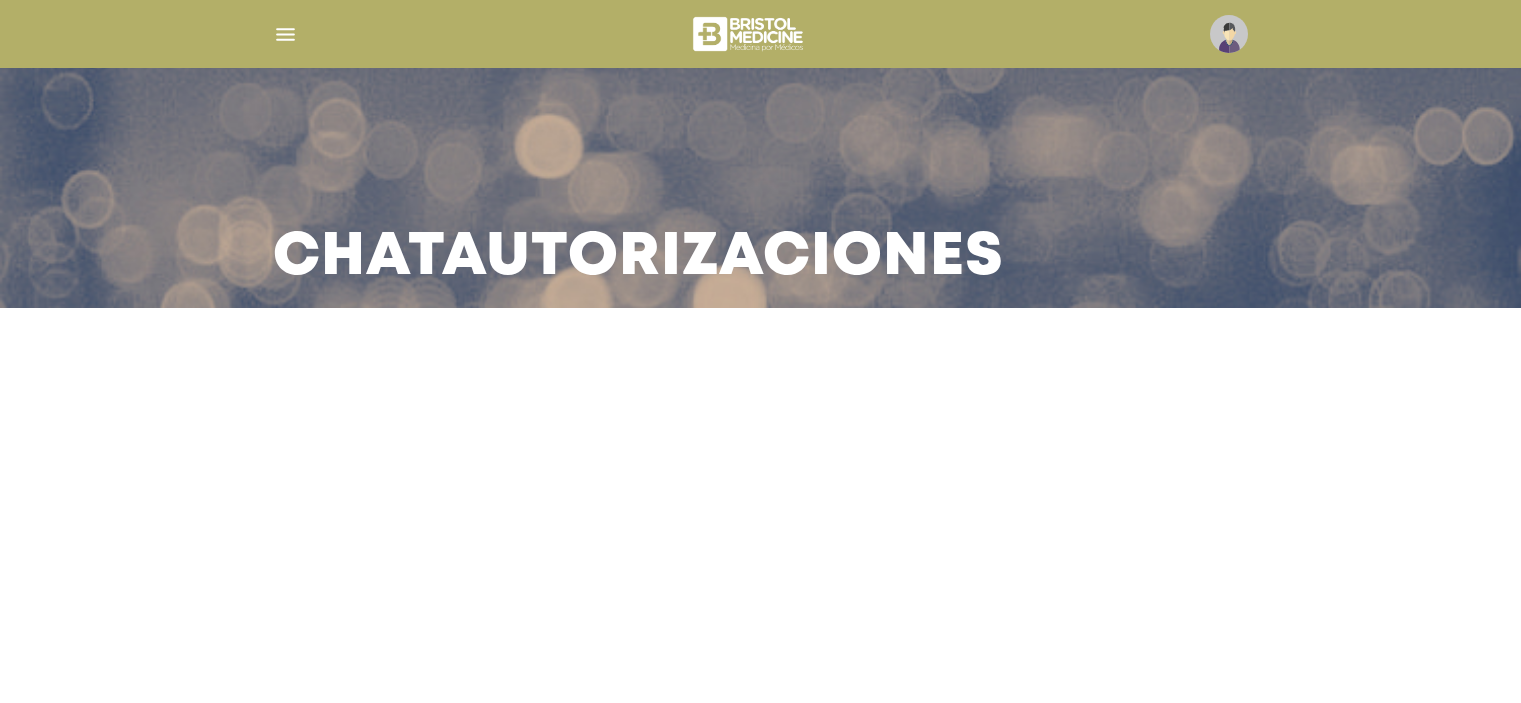scroll, scrollTop: 0, scrollLeft: 0, axis: both 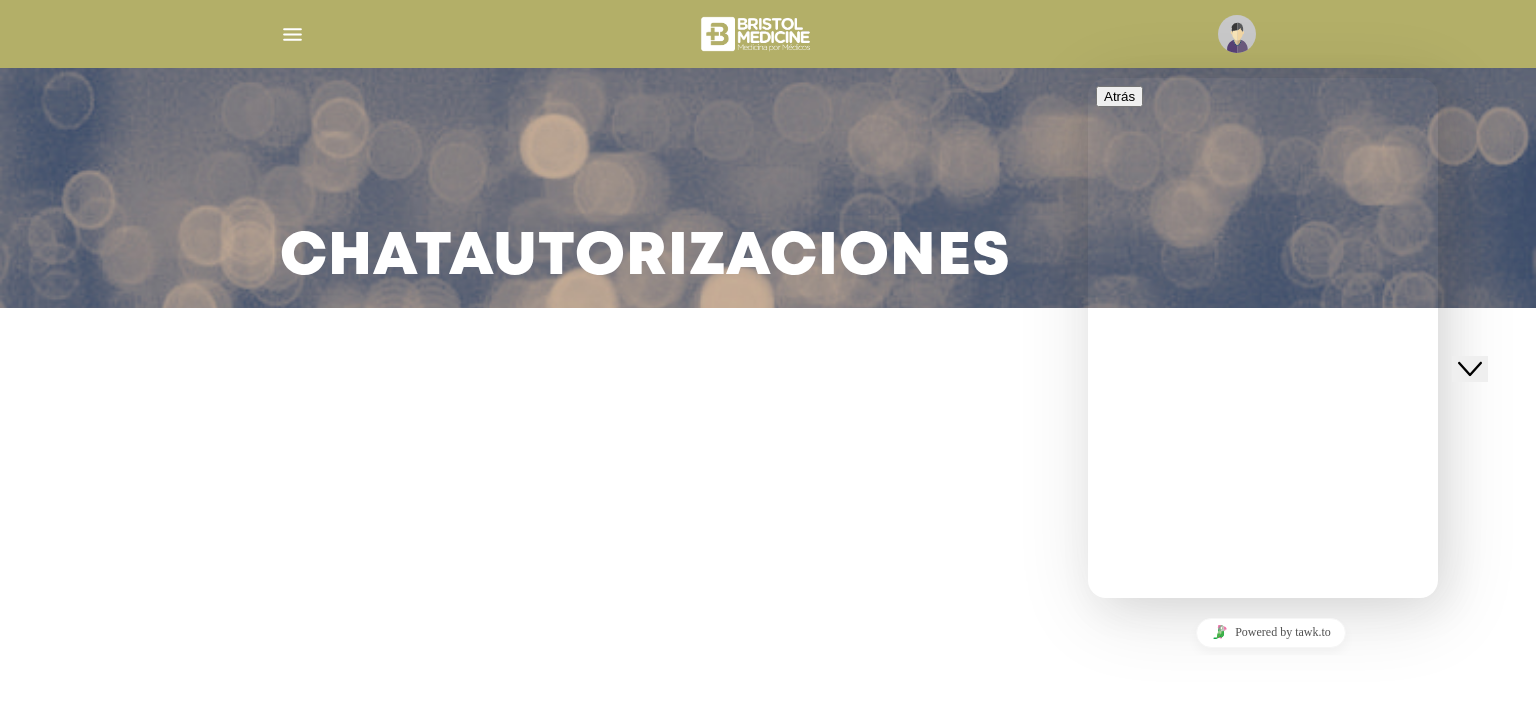 click at bounding box center [1096, 763] 